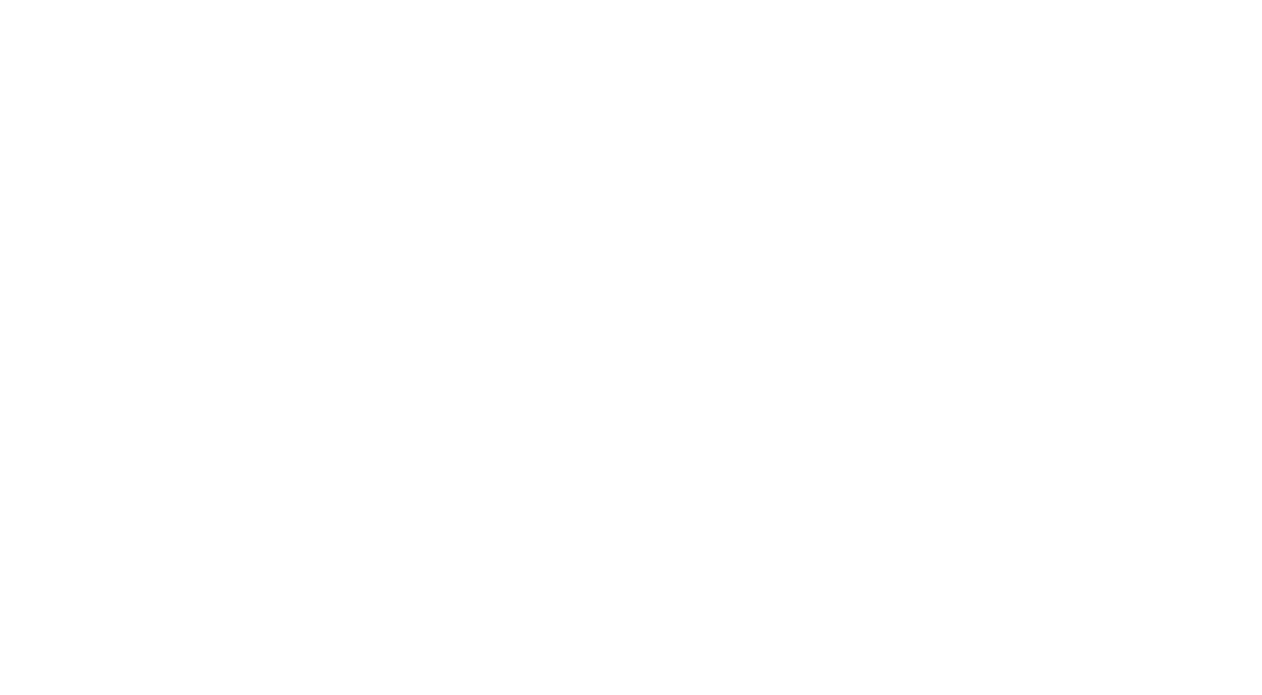 scroll, scrollTop: 0, scrollLeft: 0, axis: both 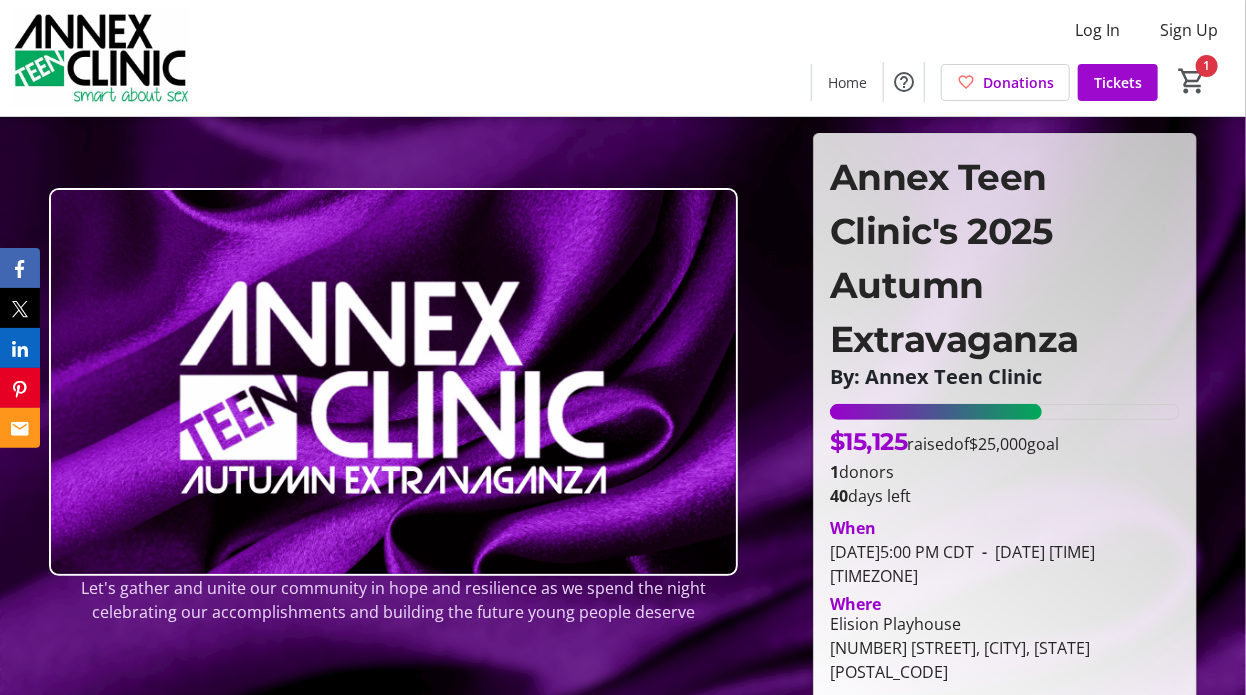 click on "Tickets" 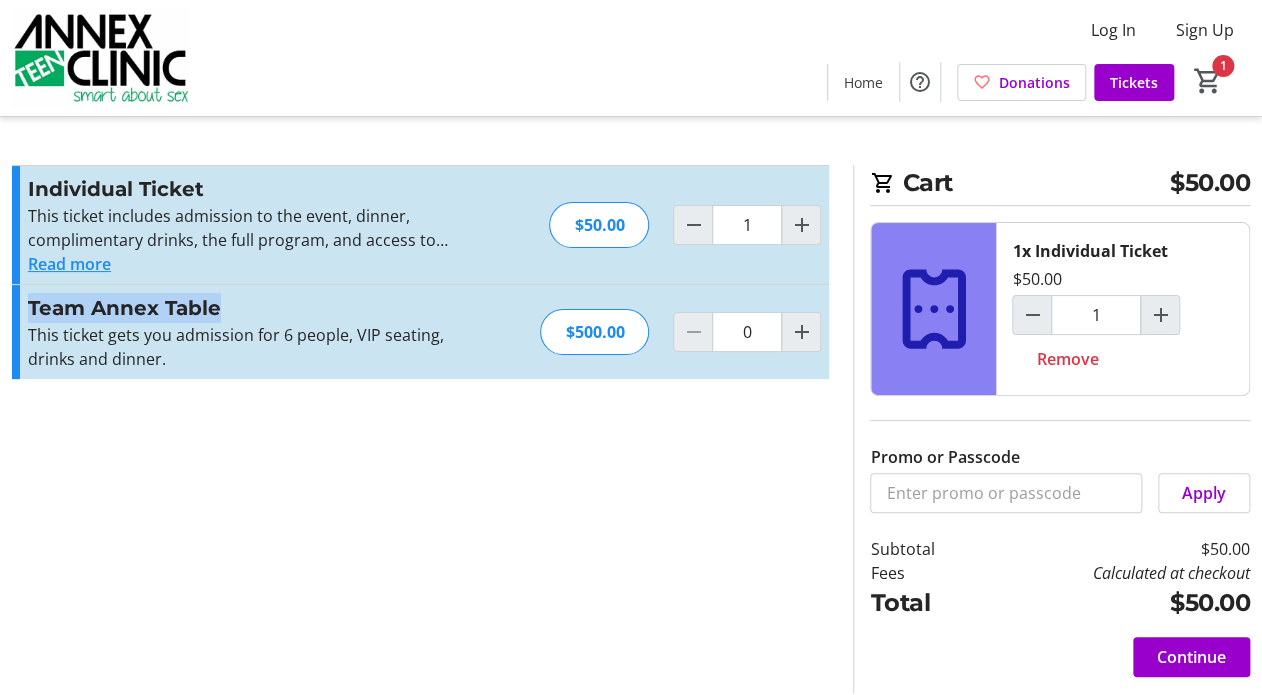 drag, startPoint x: 220, startPoint y: 309, endPoint x: 26, endPoint y: 309, distance: 194 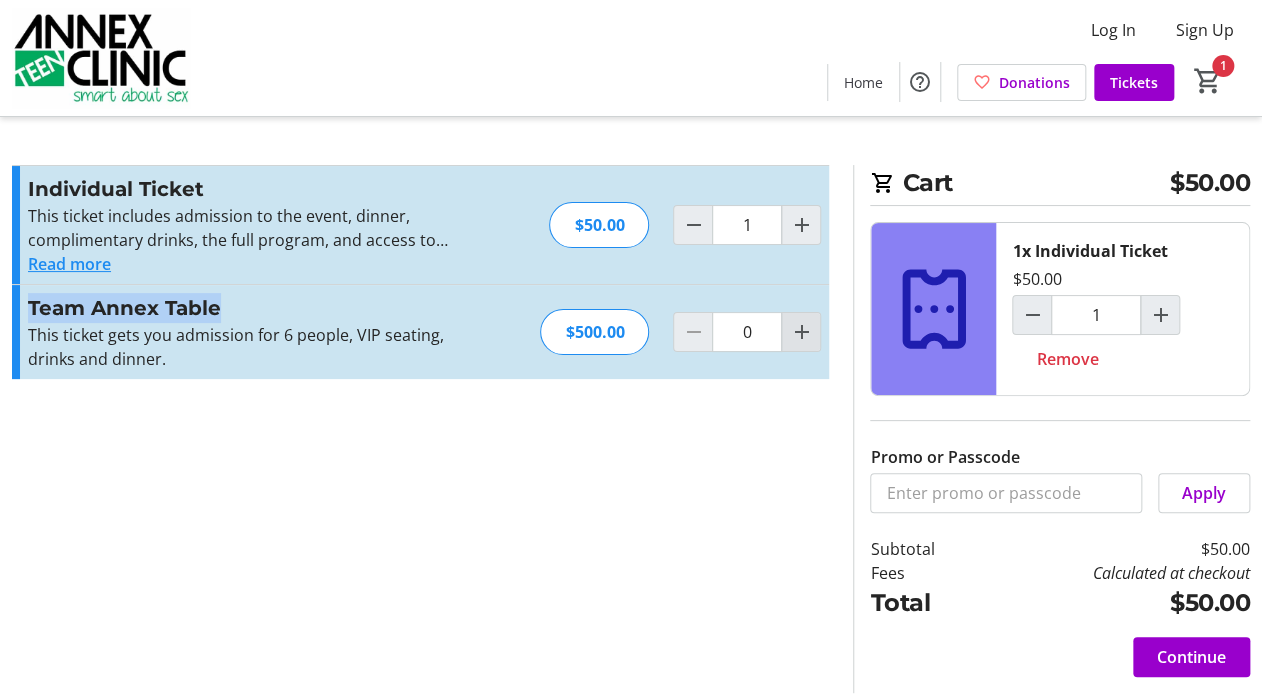 click 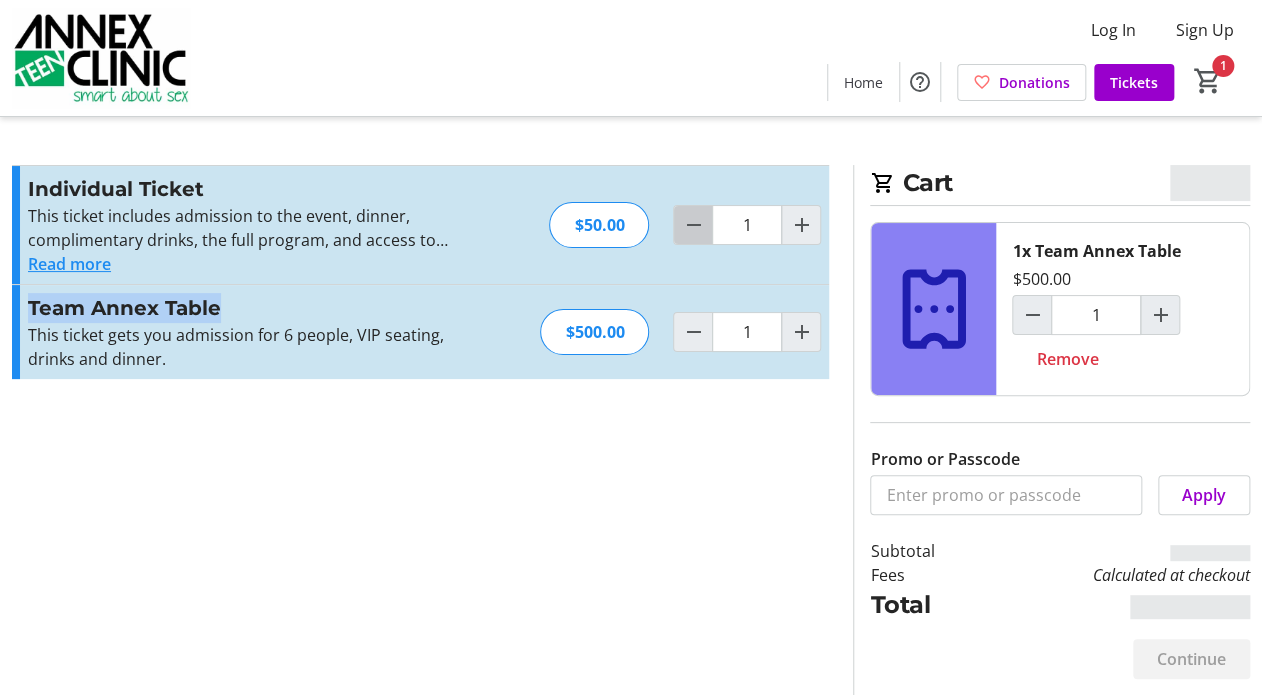 click 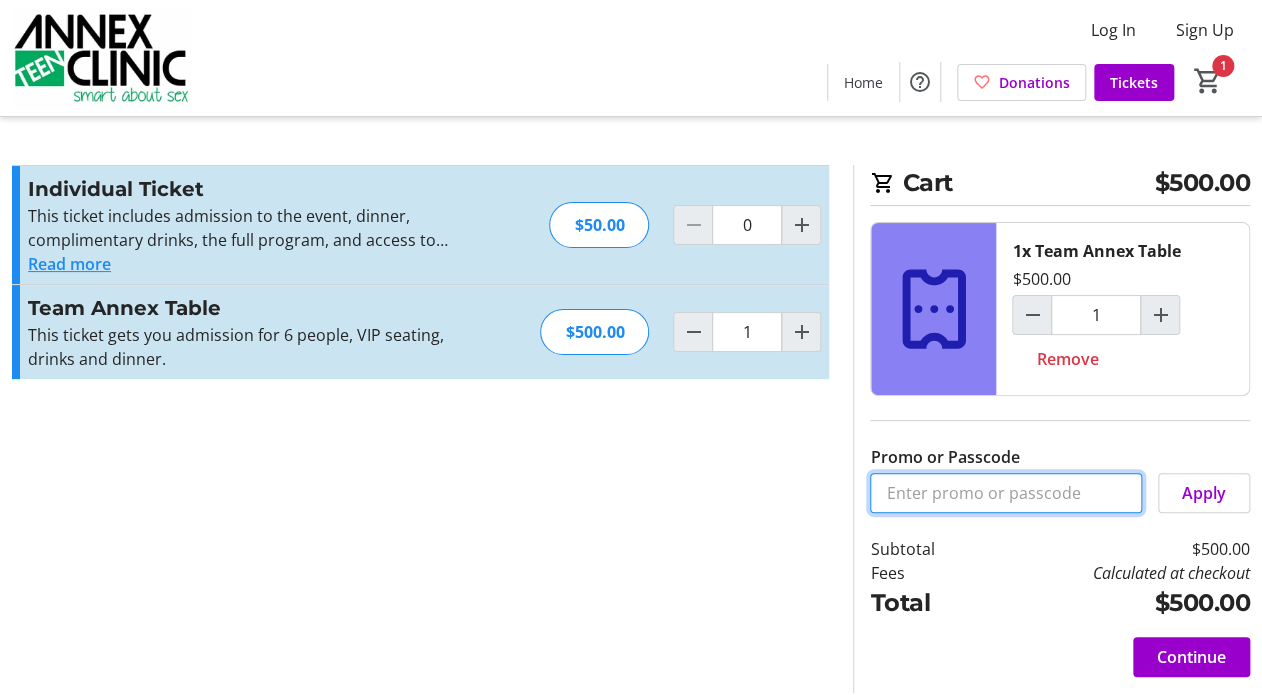 click on "Promo or Passcode" at bounding box center [1006, 493] 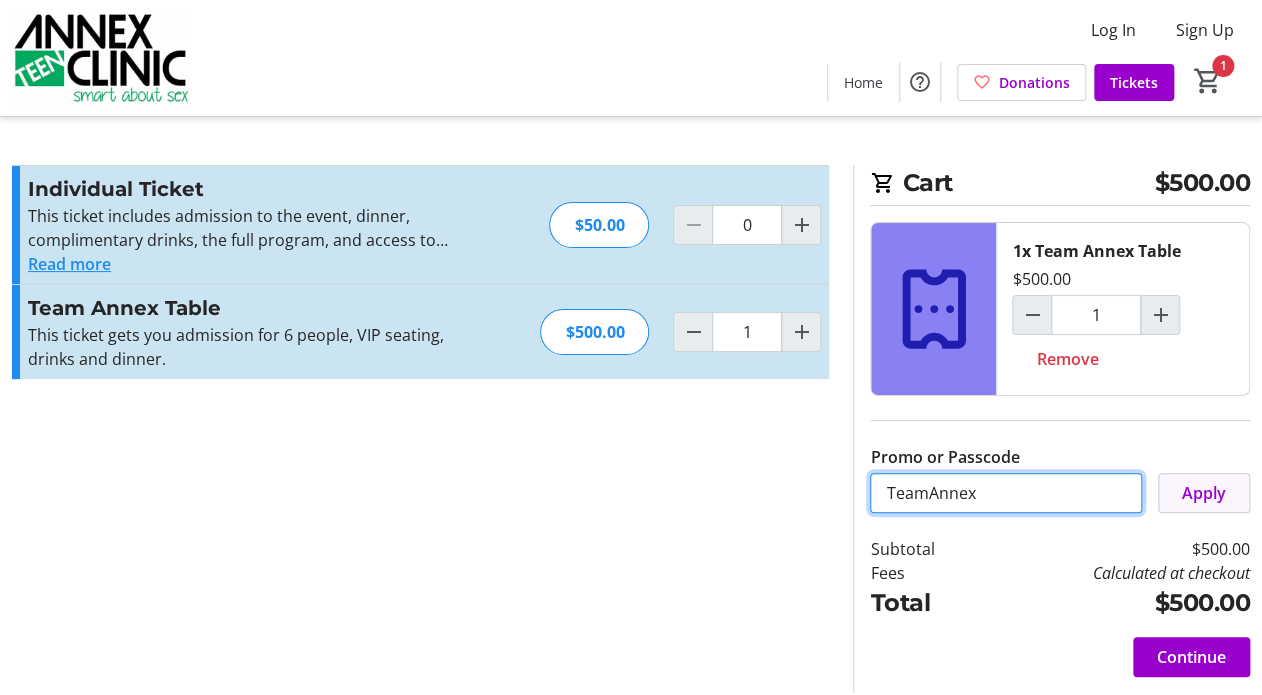 type on "TeamAnnex" 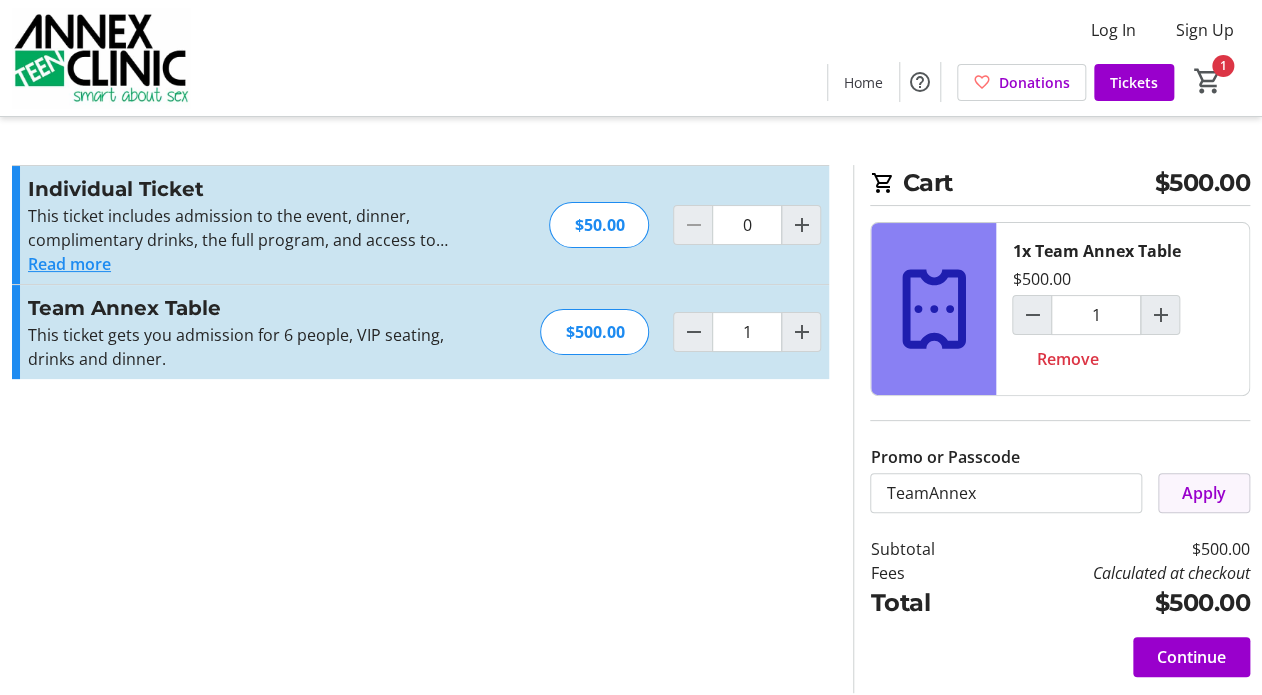 click 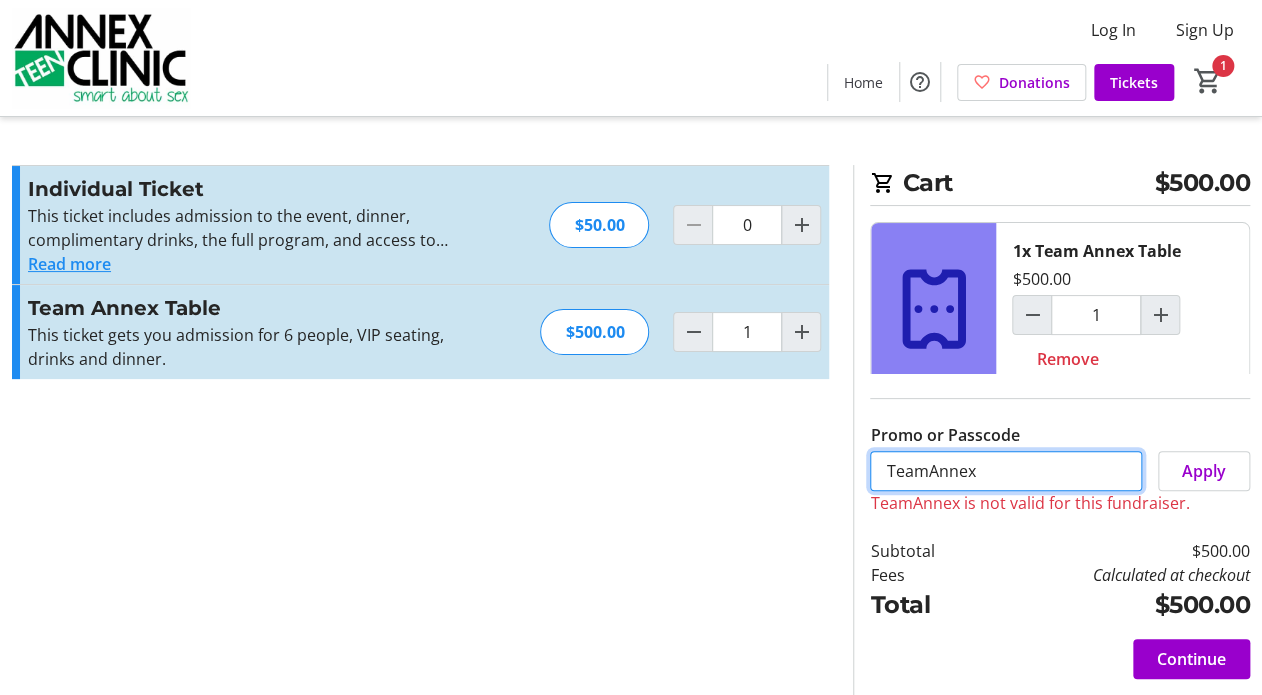 click on "TeamAnnex" at bounding box center [1006, 471] 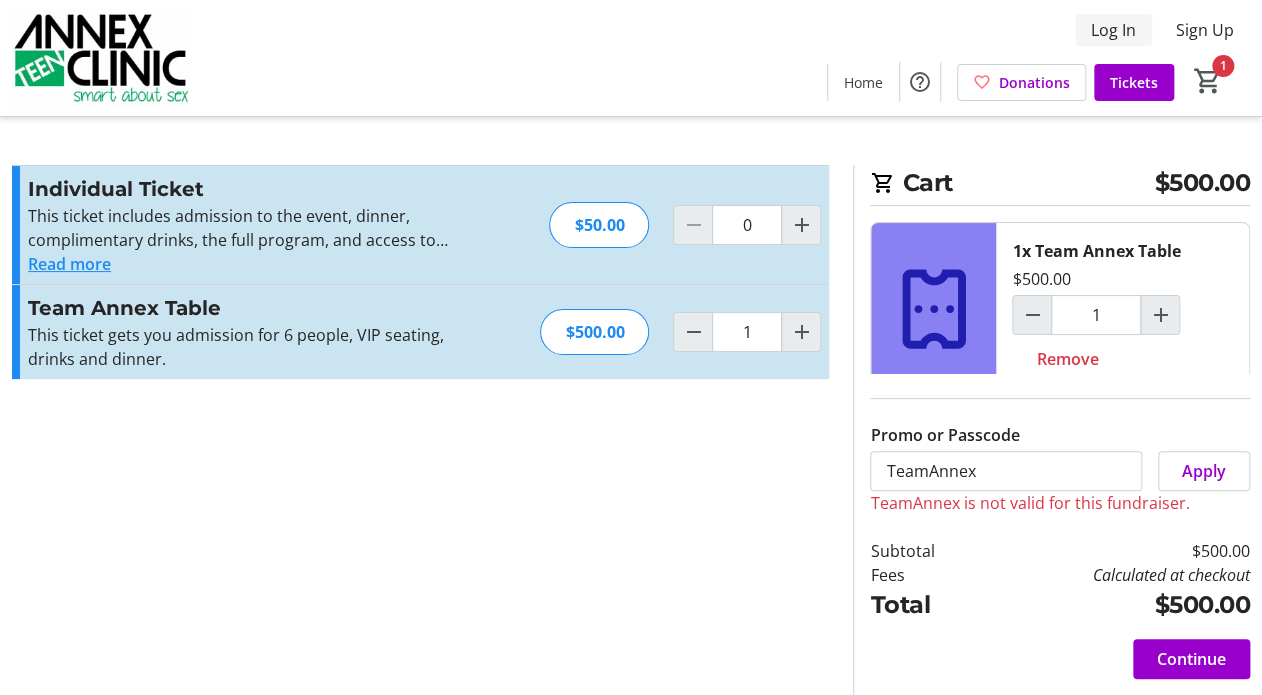 click on "Log In" 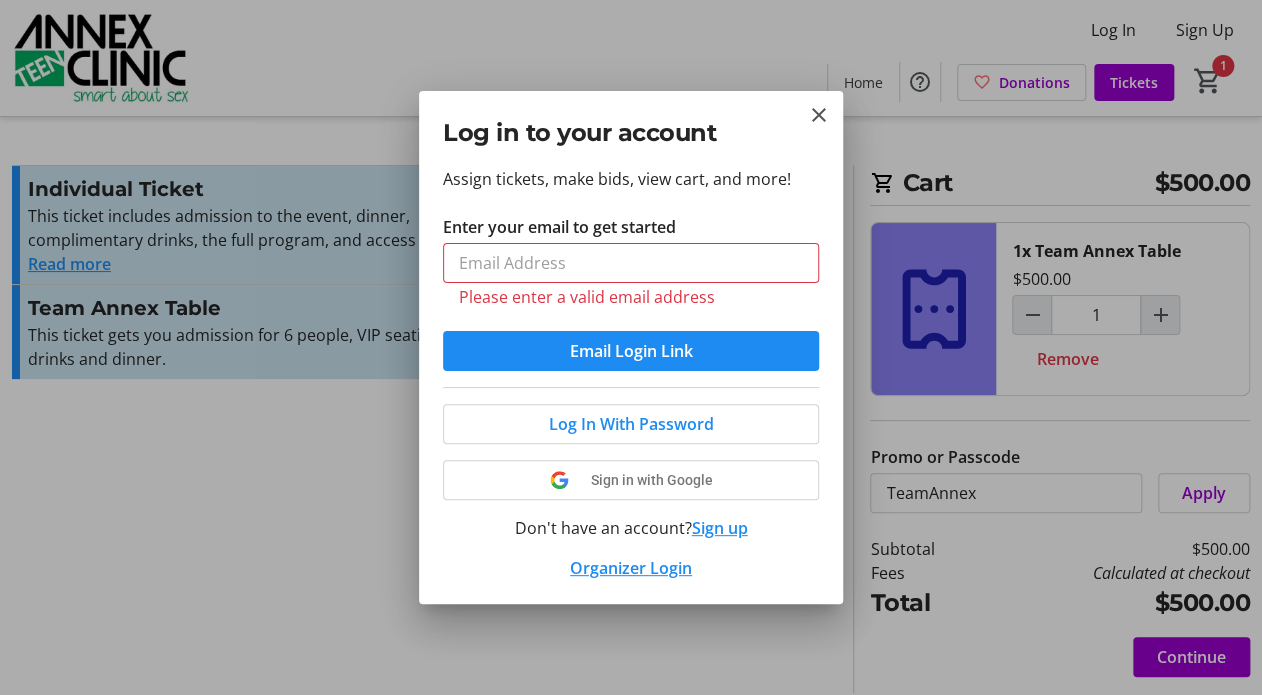 click on "Log In With Password  Sign in with Google  Don't have an account?  Sign up Organizer Login" at bounding box center [631, 483] 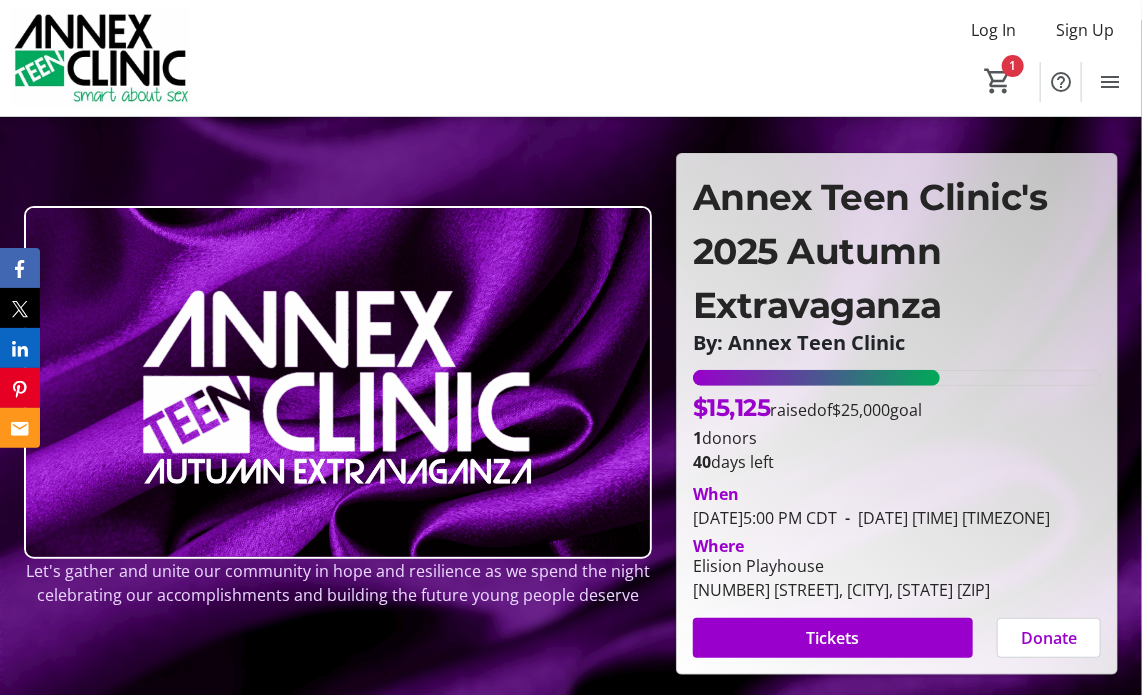 scroll, scrollTop: 200, scrollLeft: 0, axis: vertical 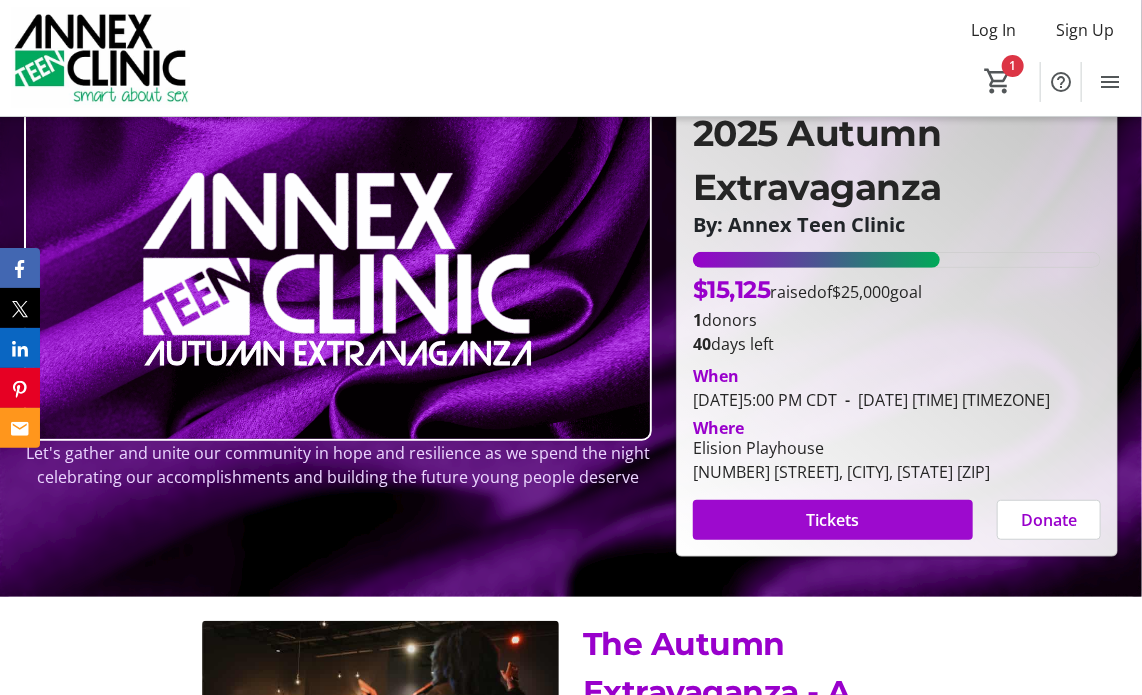 click on "Tickets" at bounding box center [833, 520] 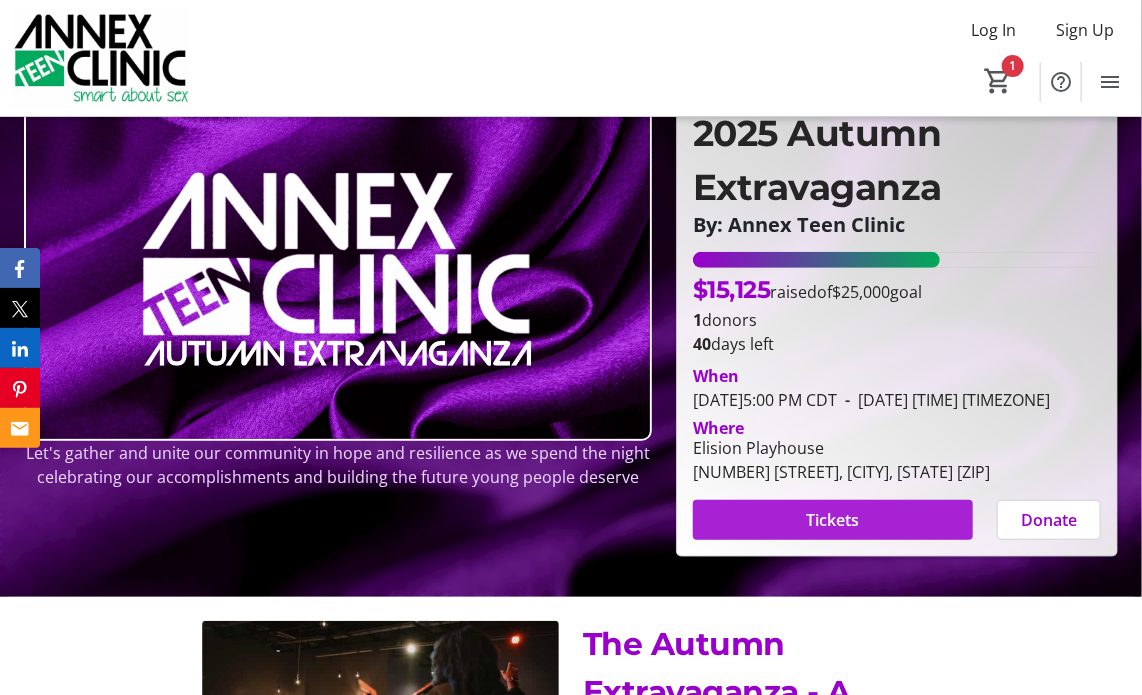 scroll, scrollTop: 0, scrollLeft: 0, axis: both 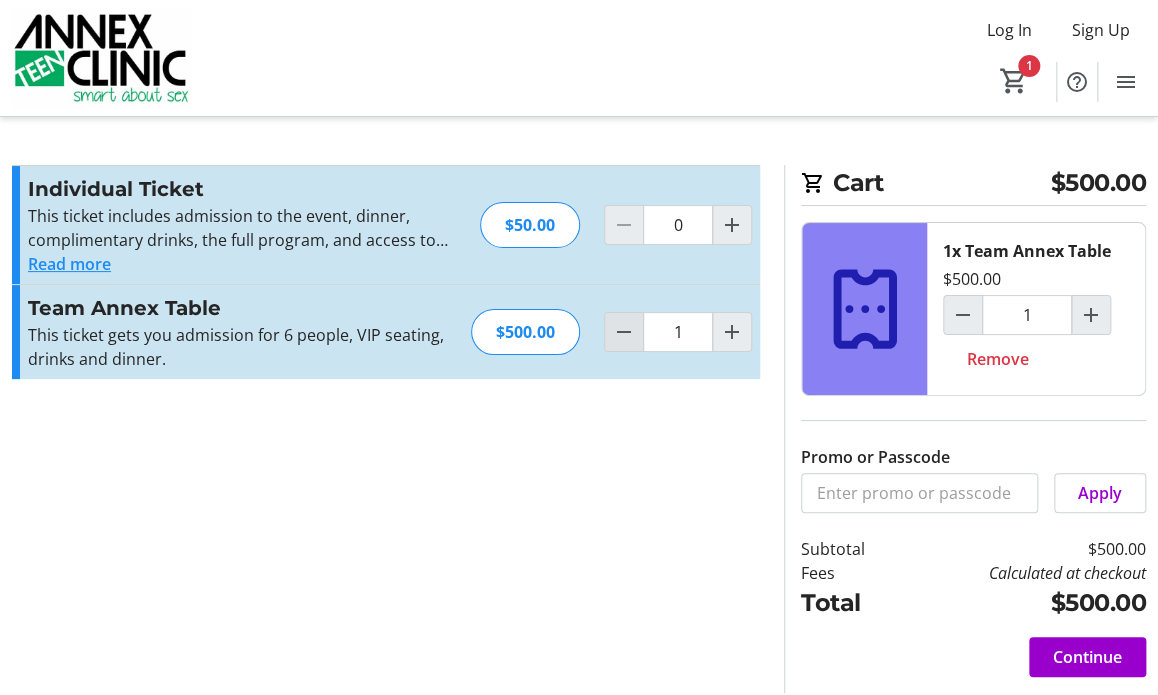 click 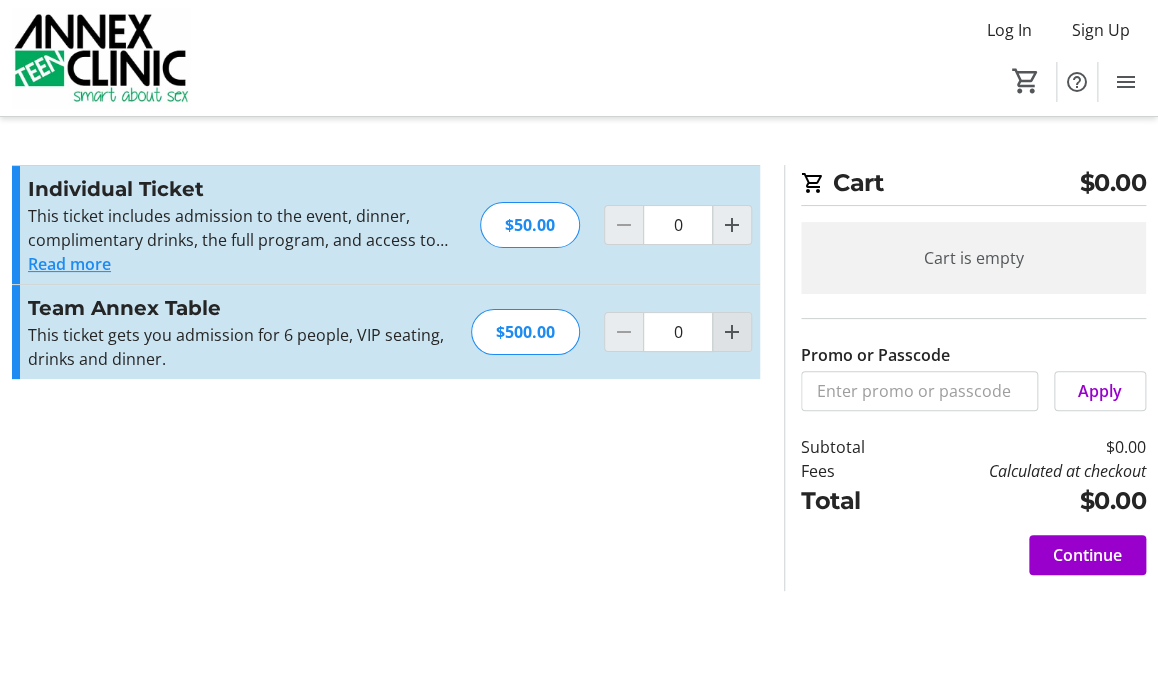 click 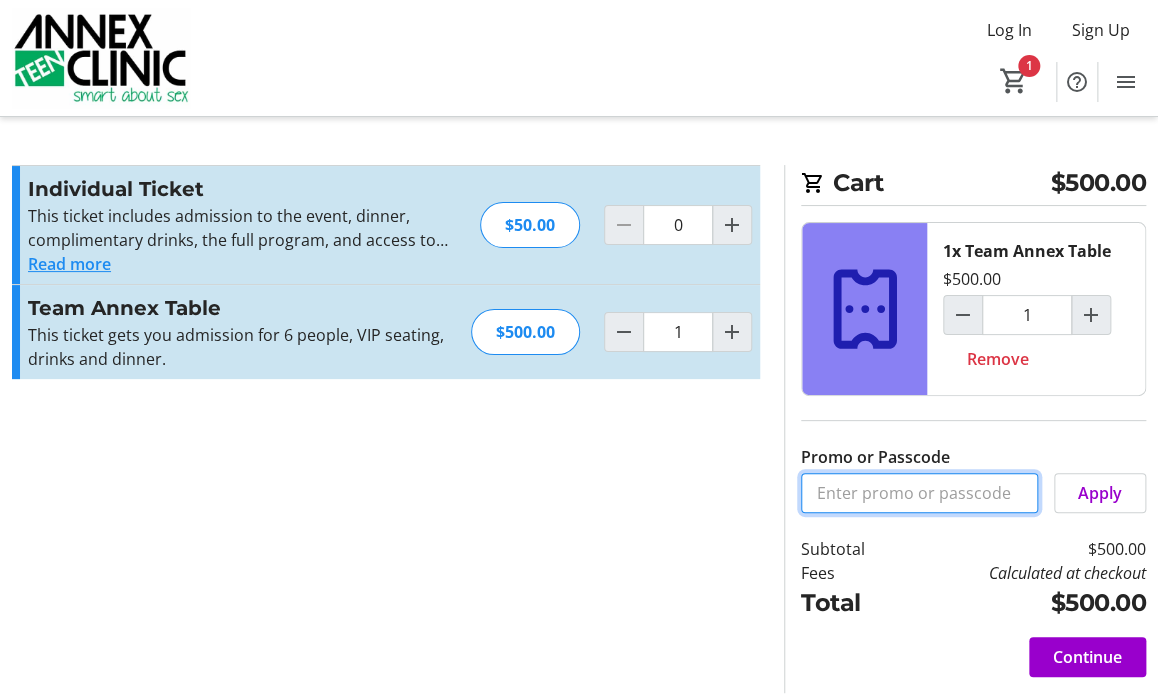 click on "Promo or Passcode" at bounding box center [919, 493] 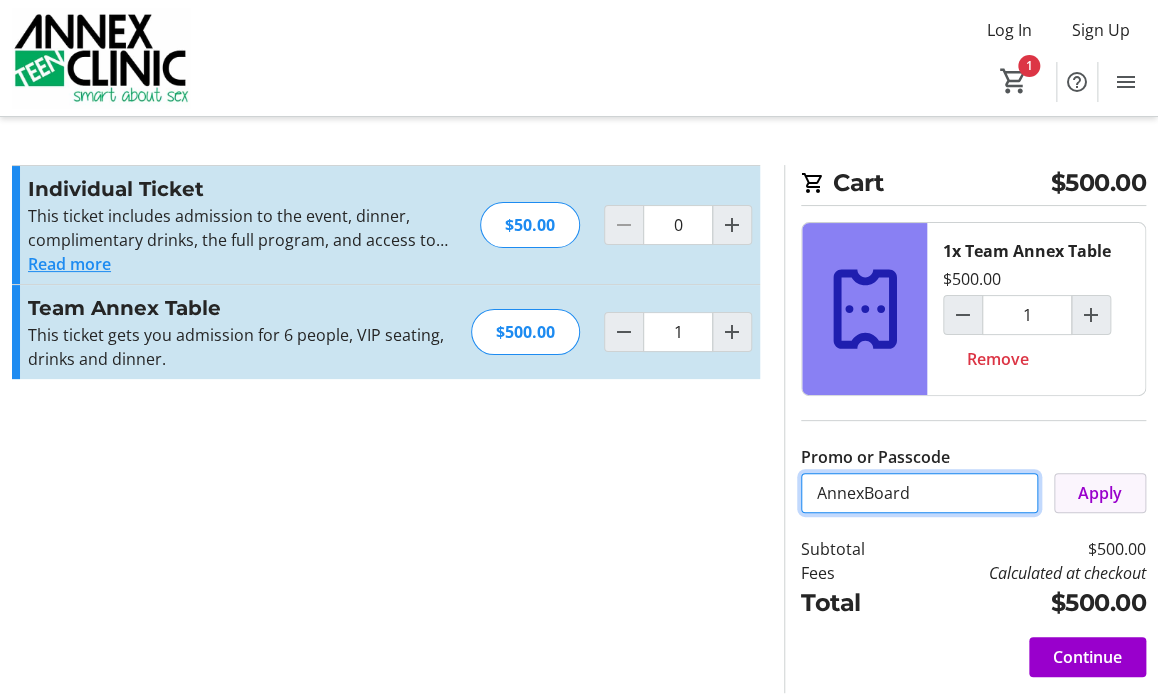 type on "AnnexBoard" 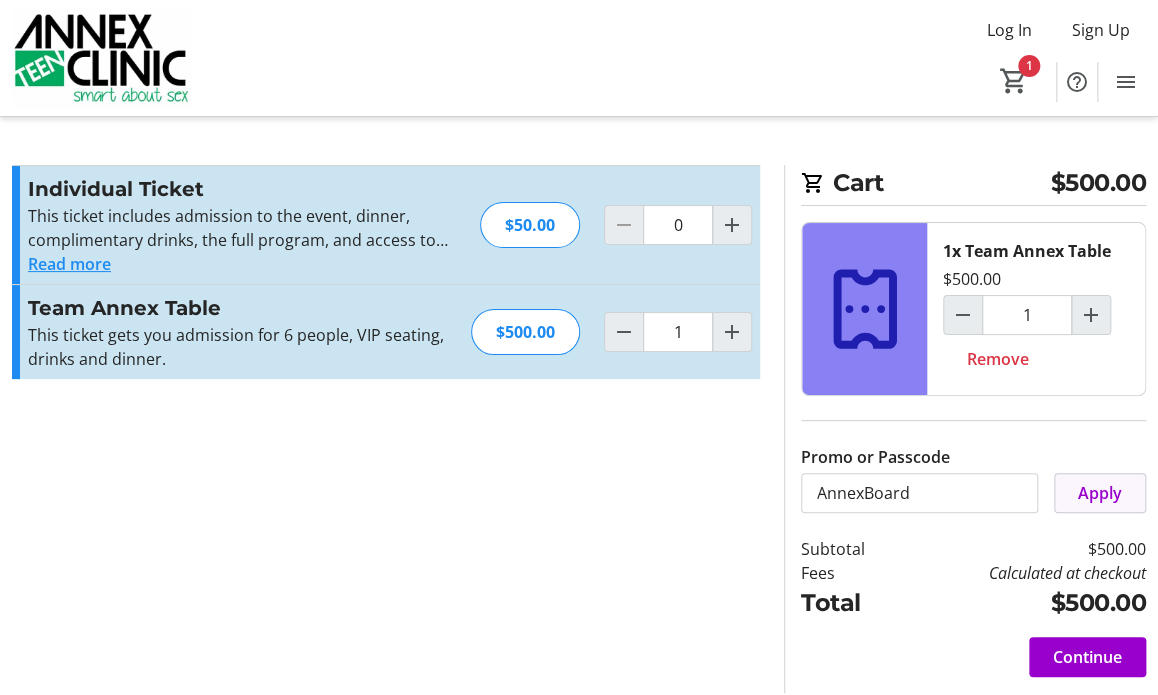 click on "Apply" 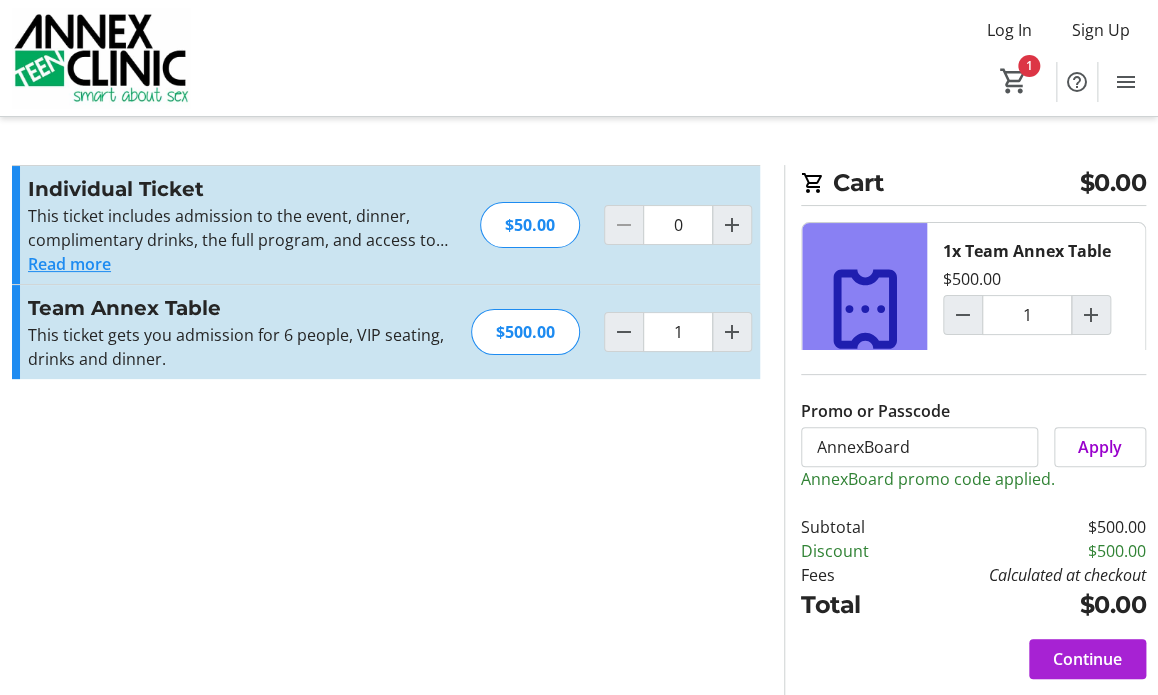 click on "Continue" 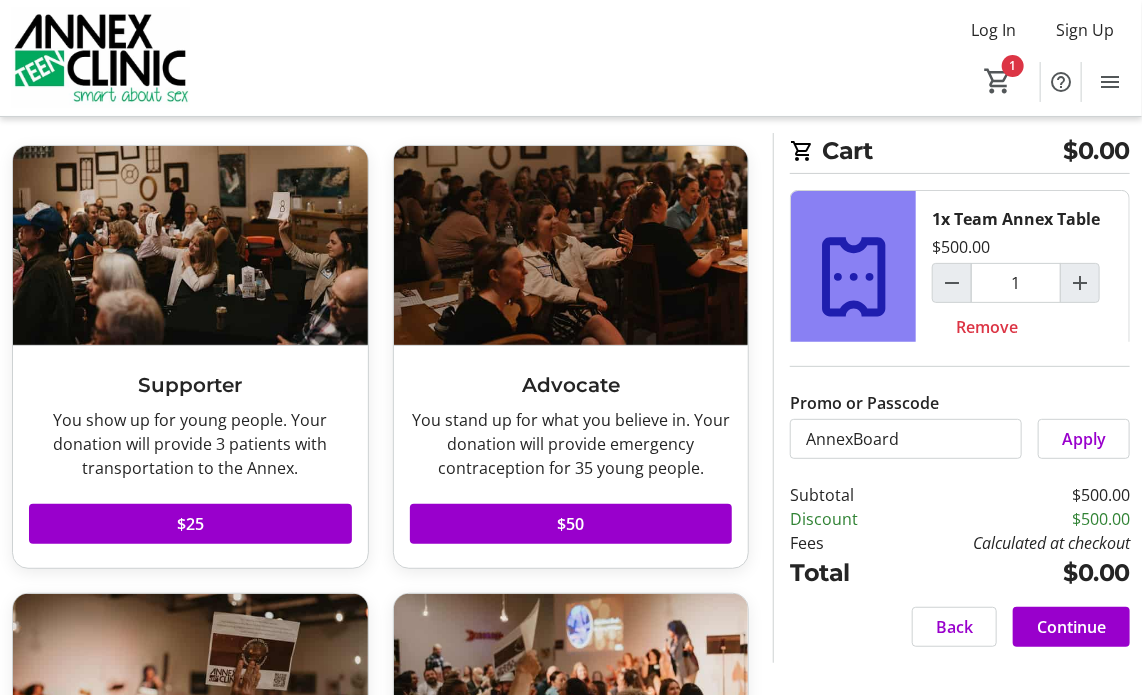 scroll, scrollTop: 0, scrollLeft: 0, axis: both 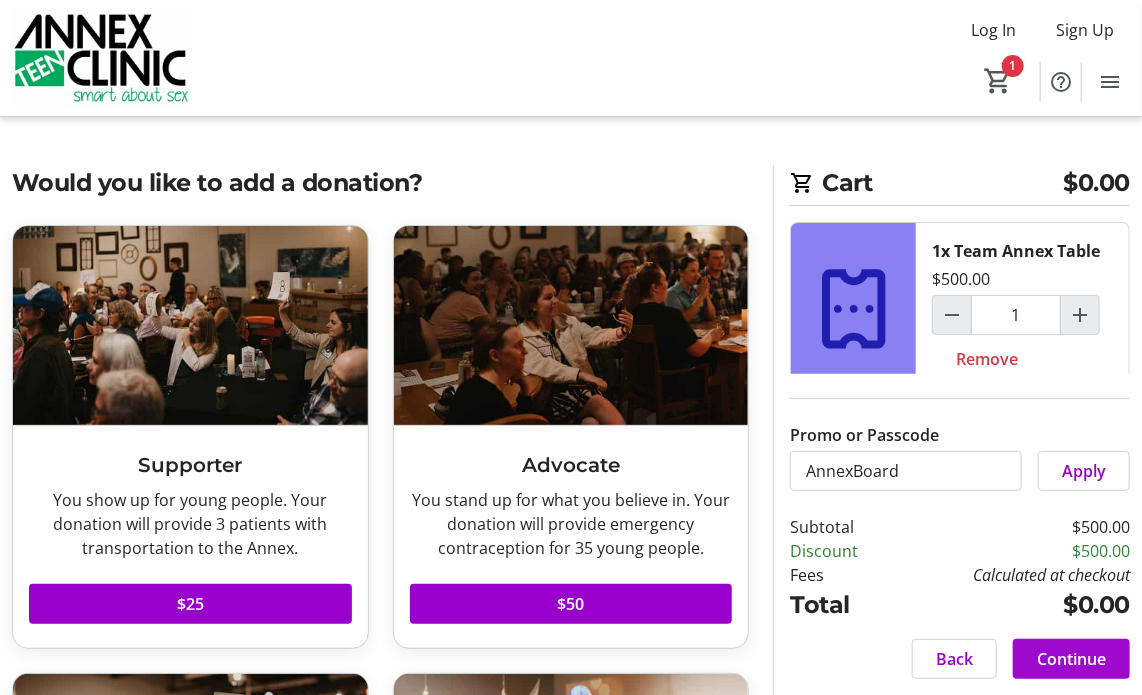 click on "Continue" 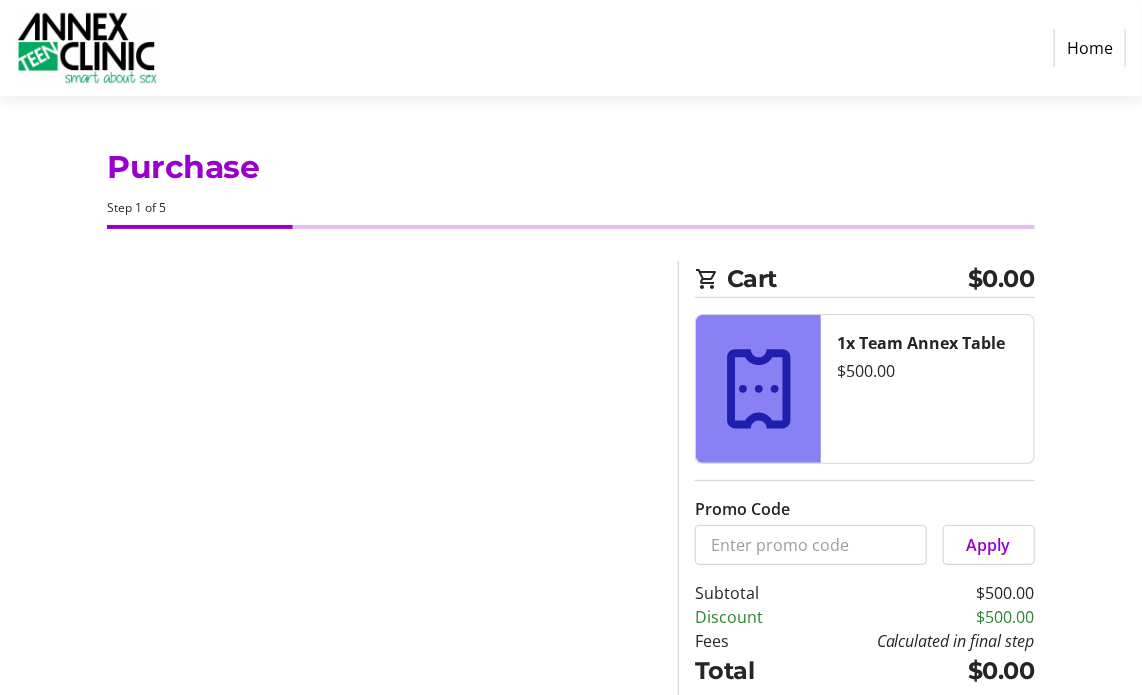 select on "US" 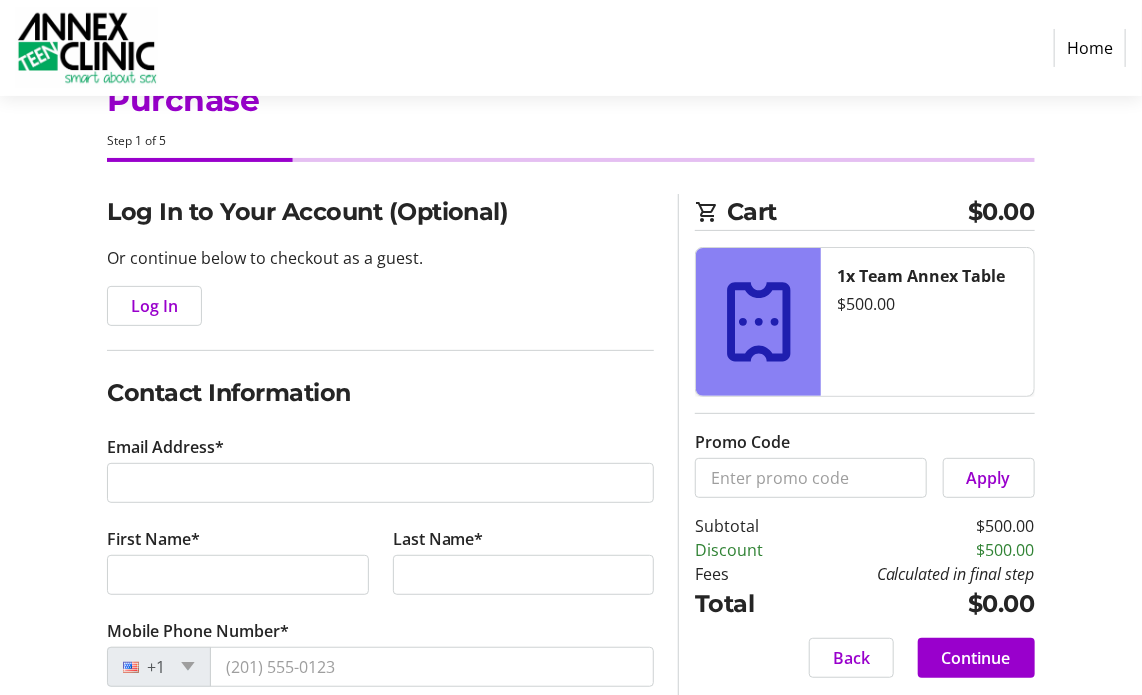 scroll, scrollTop: 100, scrollLeft: 0, axis: vertical 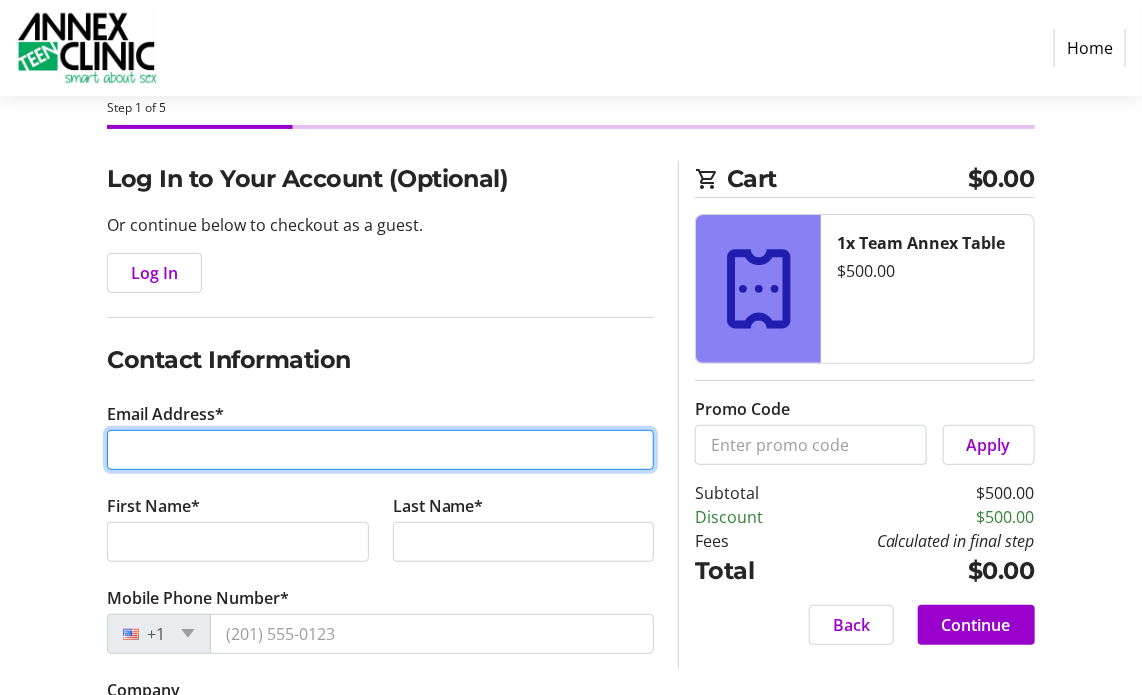 click on "Email Address*" at bounding box center [380, 450] 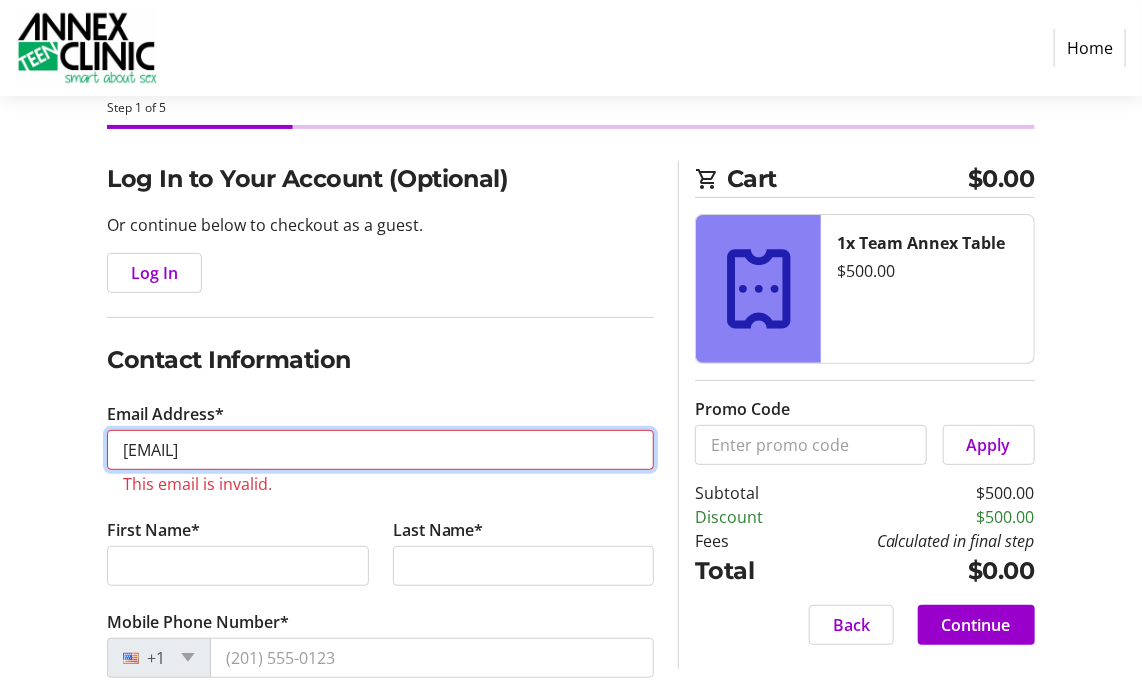 click on "[EMAIL]" at bounding box center (380, 450) 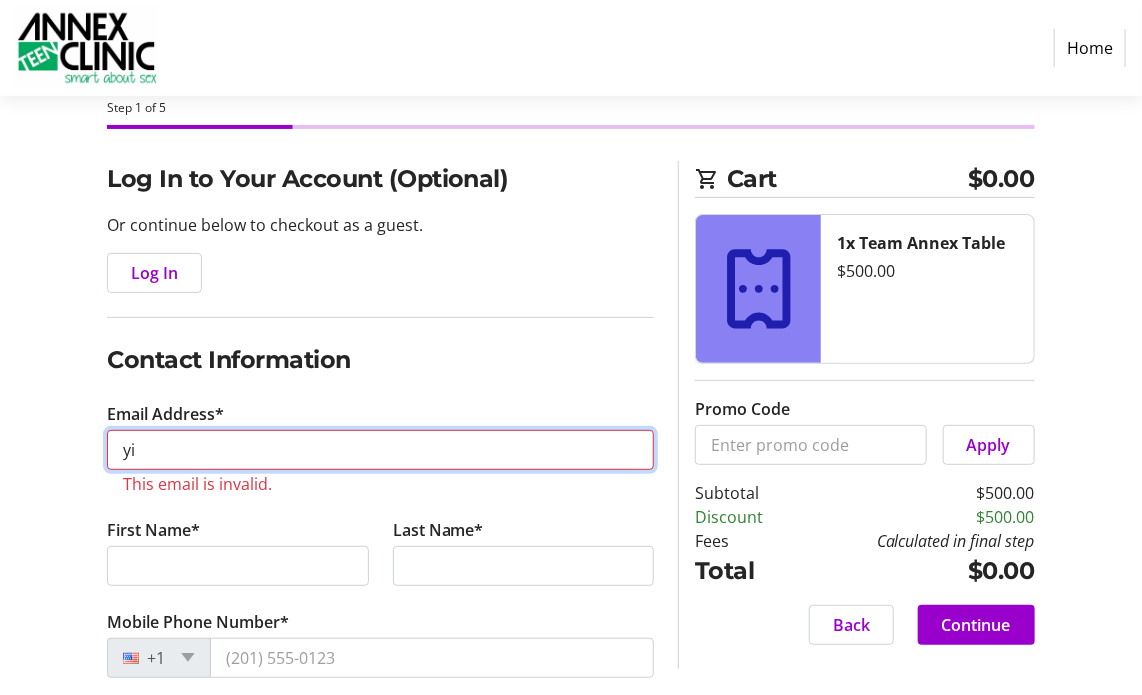type on "y" 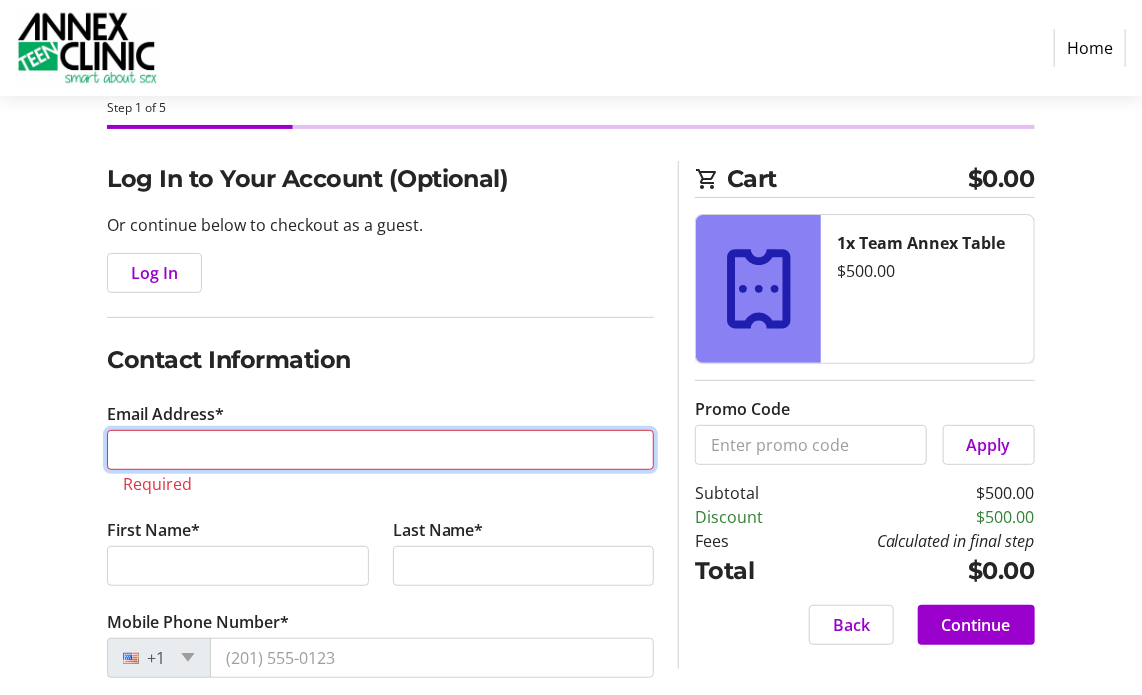 click on "Email Address*" at bounding box center (380, 450) 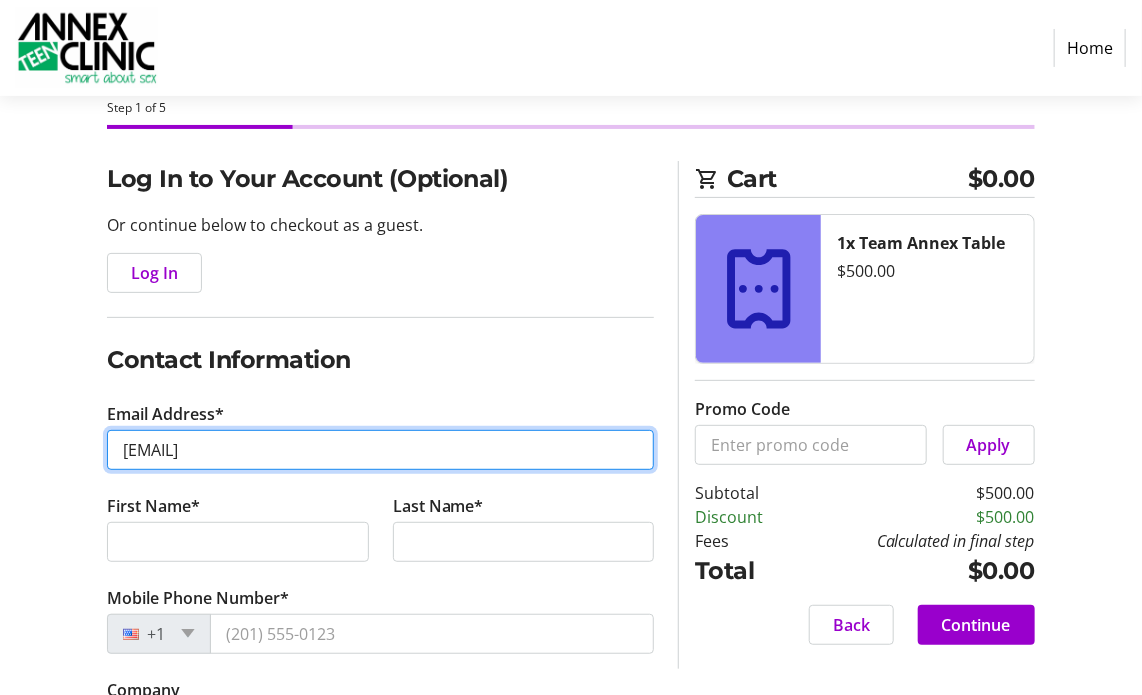type on "[EMAIL]" 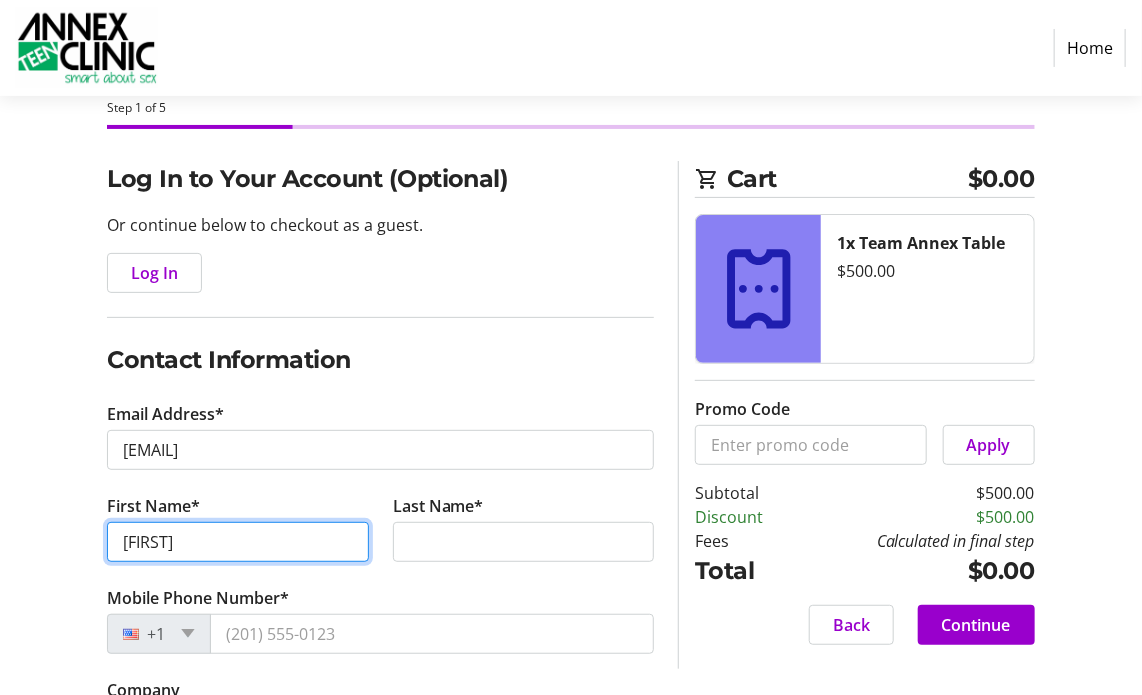 type on "[FIRST]" 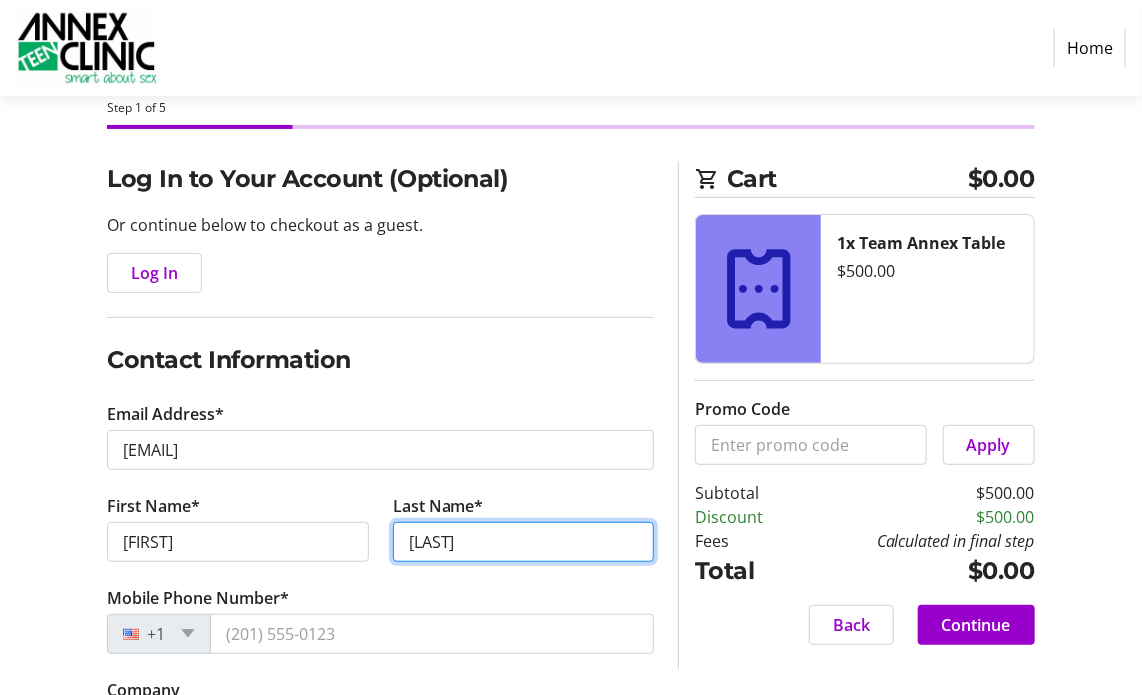type on "[LAST]" 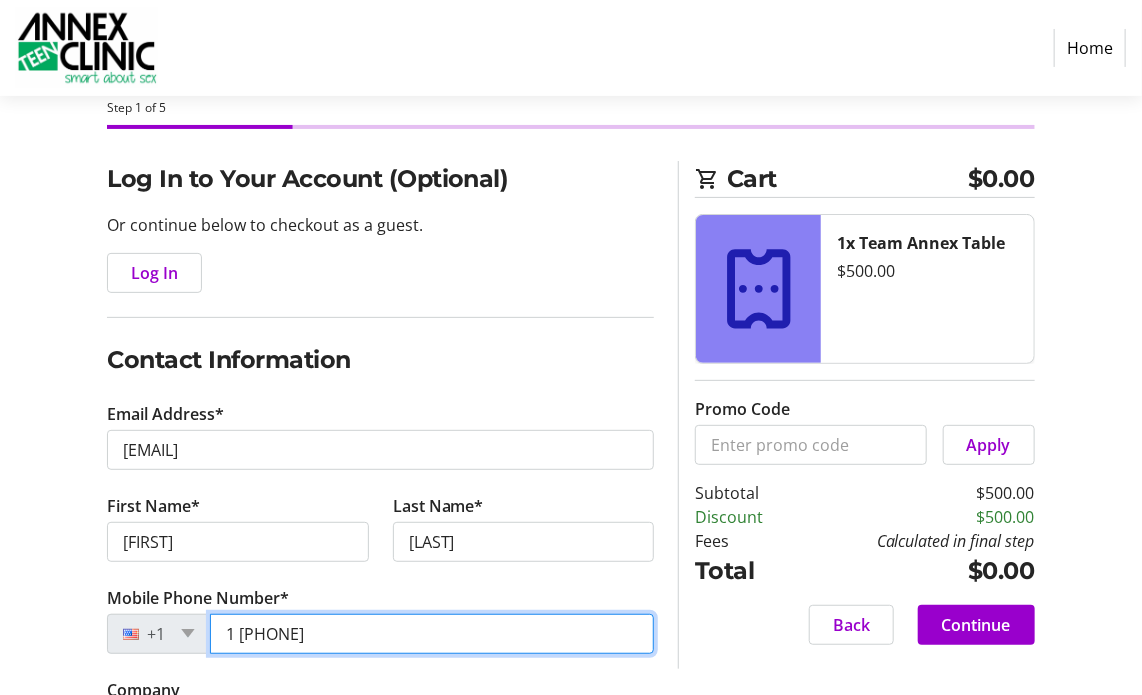 type on "1 [PHONE]" 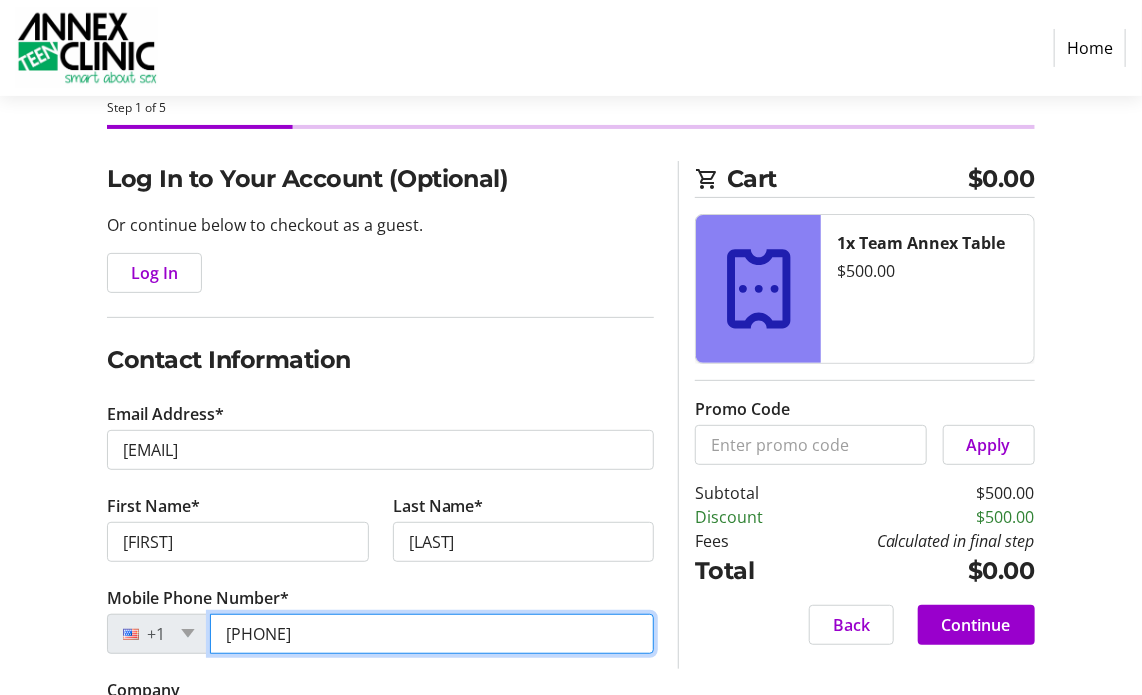 type on "[PHONE]" 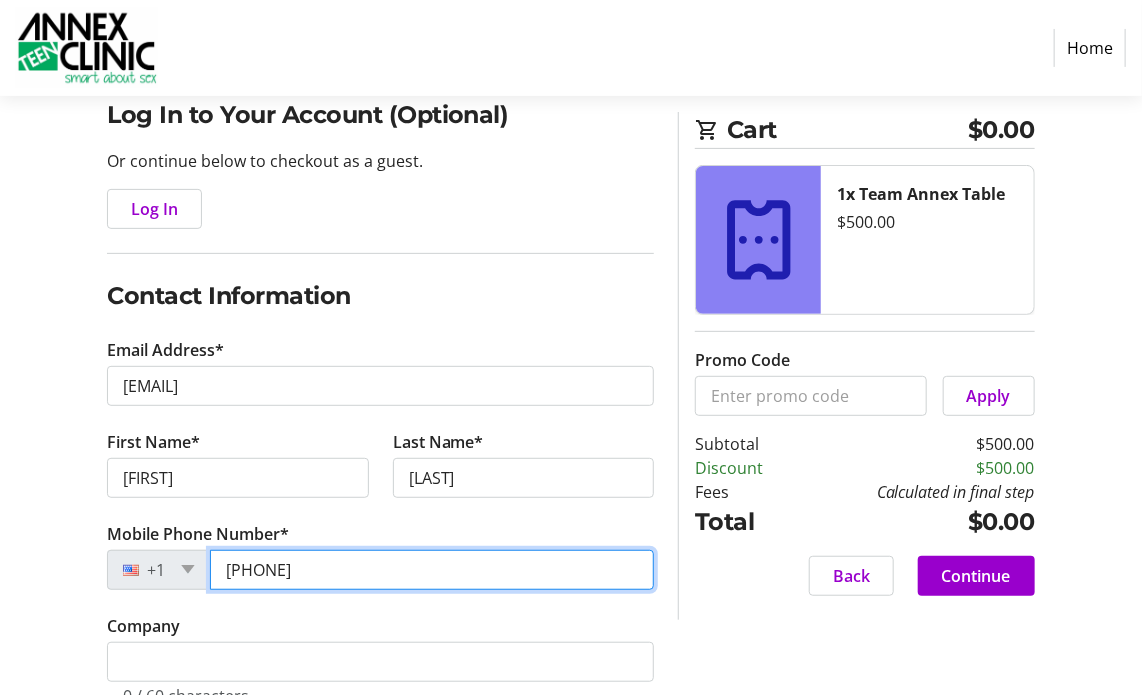 scroll, scrollTop: 200, scrollLeft: 0, axis: vertical 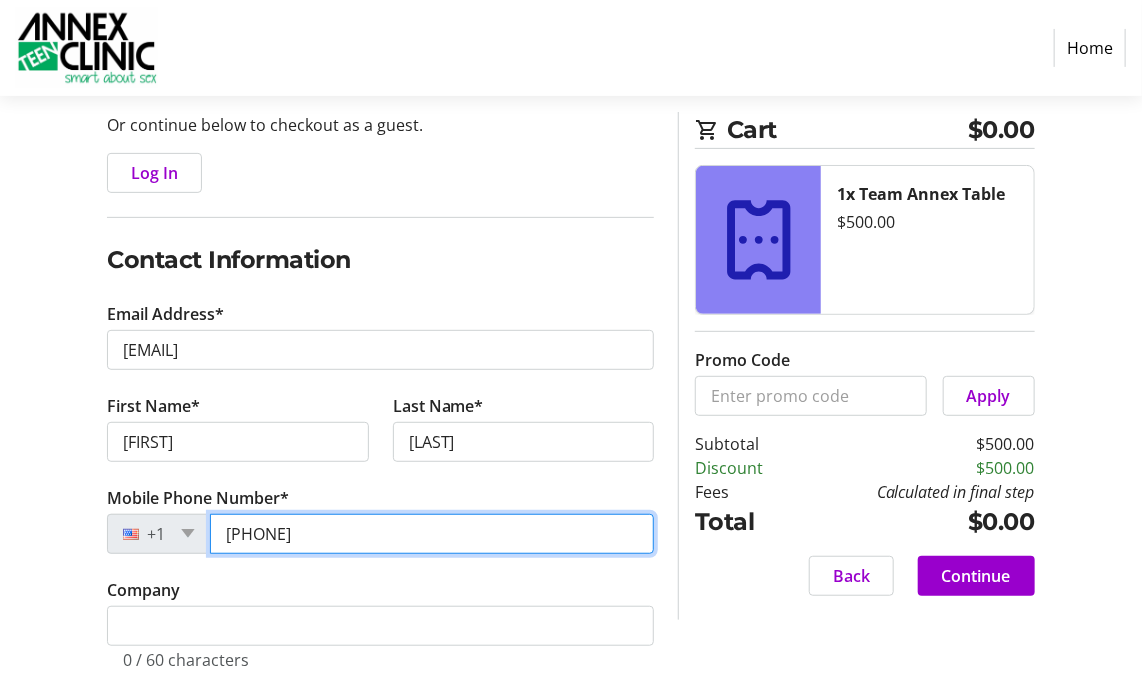 drag, startPoint x: 372, startPoint y: 539, endPoint x: 228, endPoint y: 534, distance: 144.08678 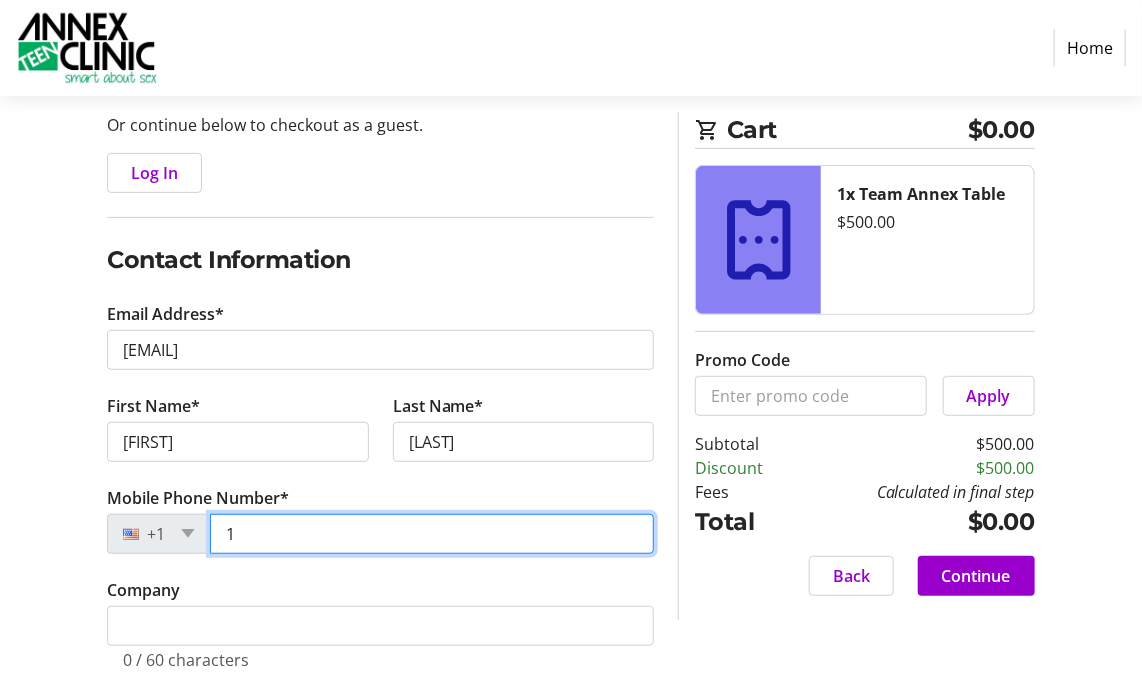 type on "11" 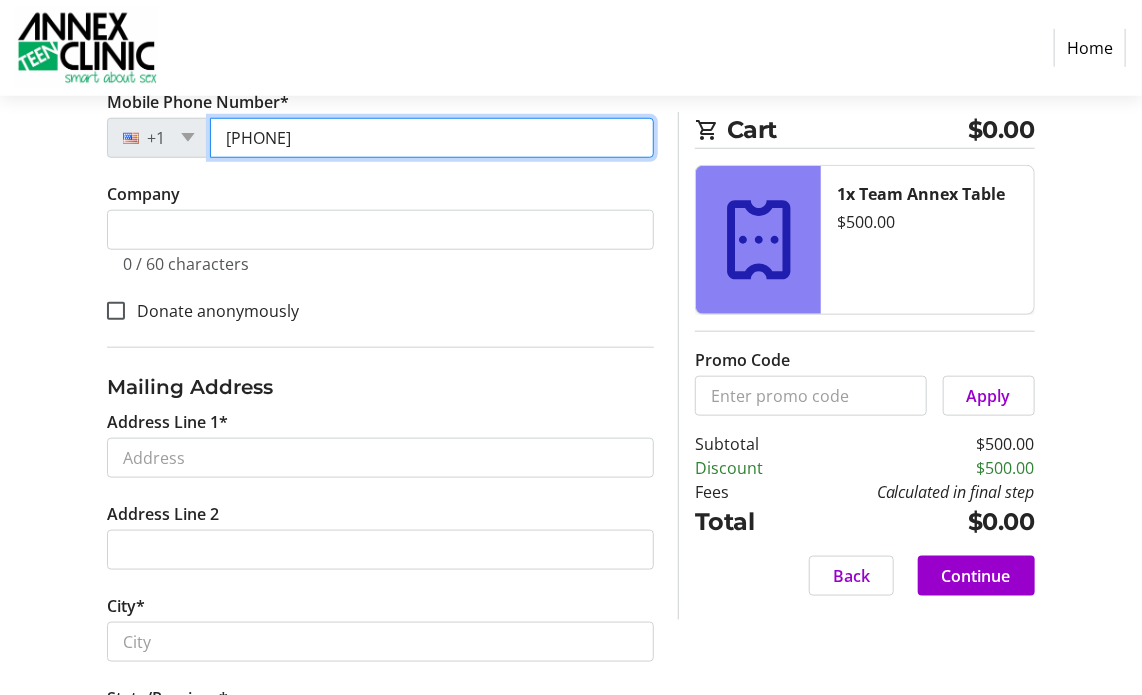 scroll, scrollTop: 600, scrollLeft: 0, axis: vertical 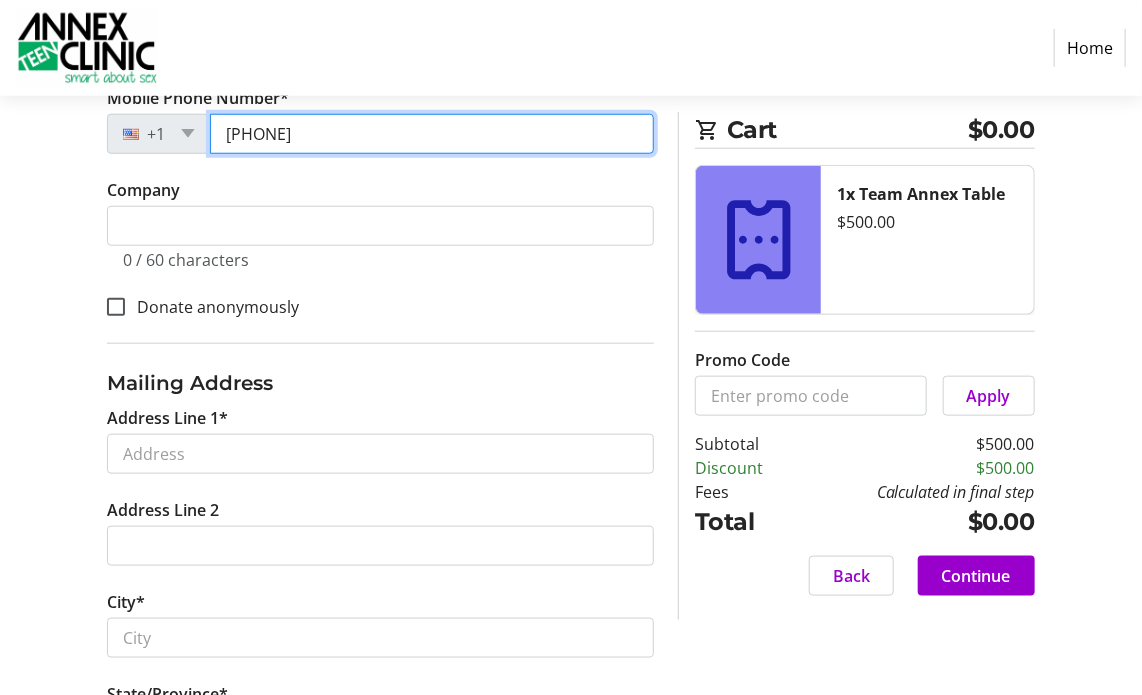 type on "[PHONE]" 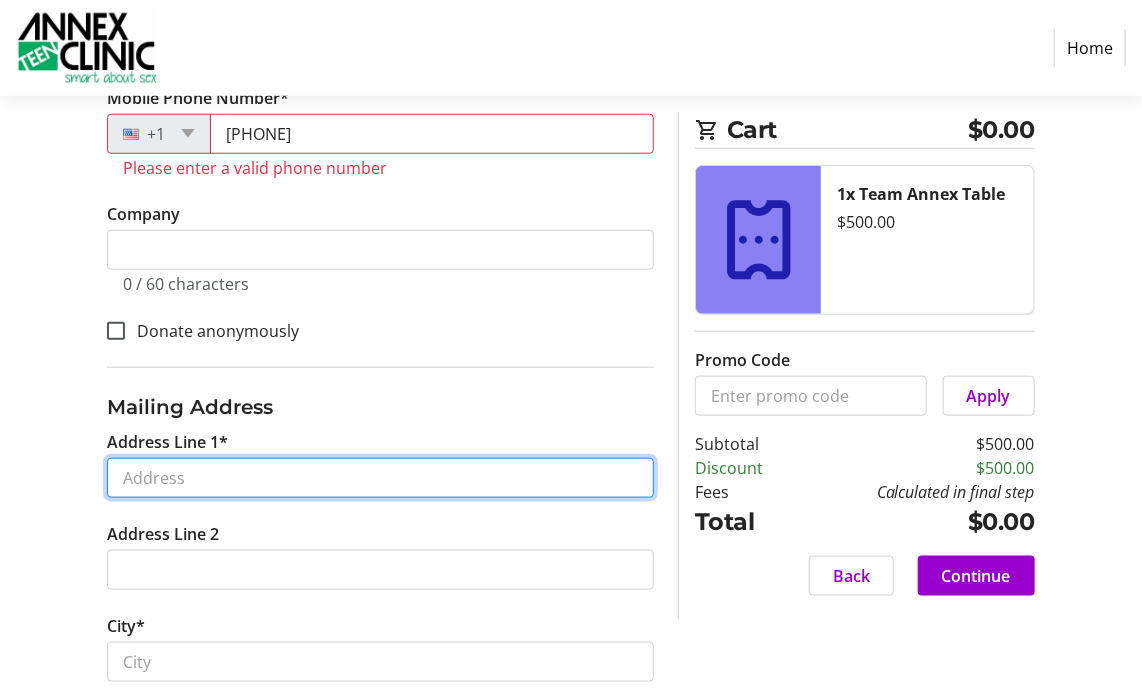 click on "Address Line 1*" 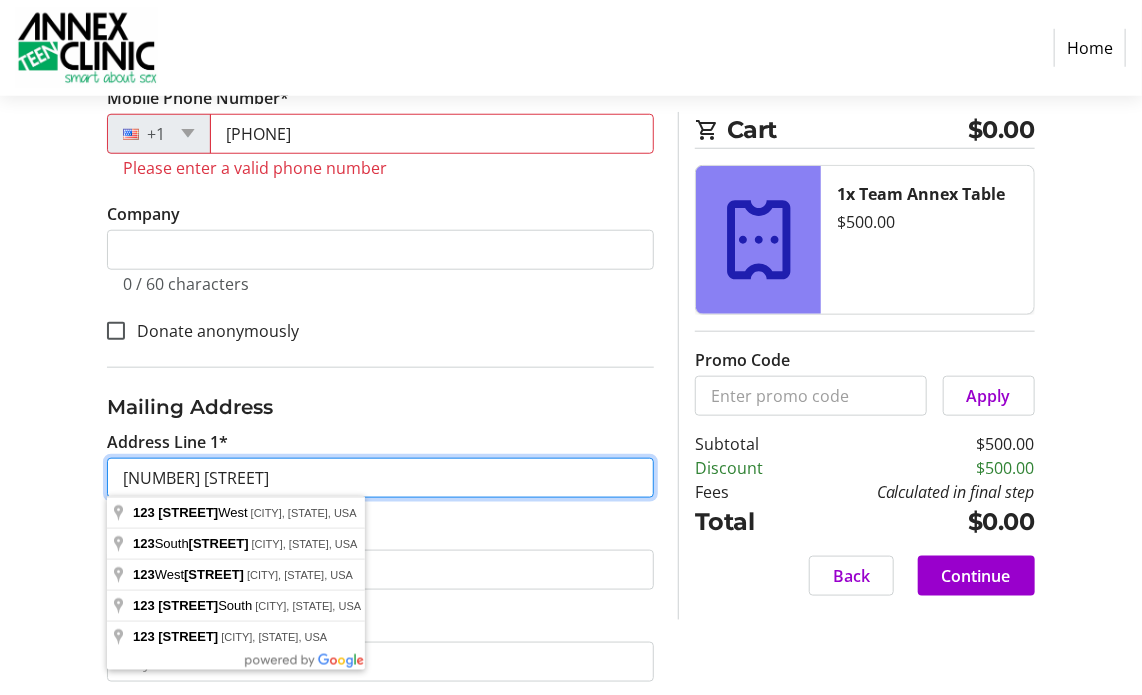 type on "[NUMBER] [STREET]" 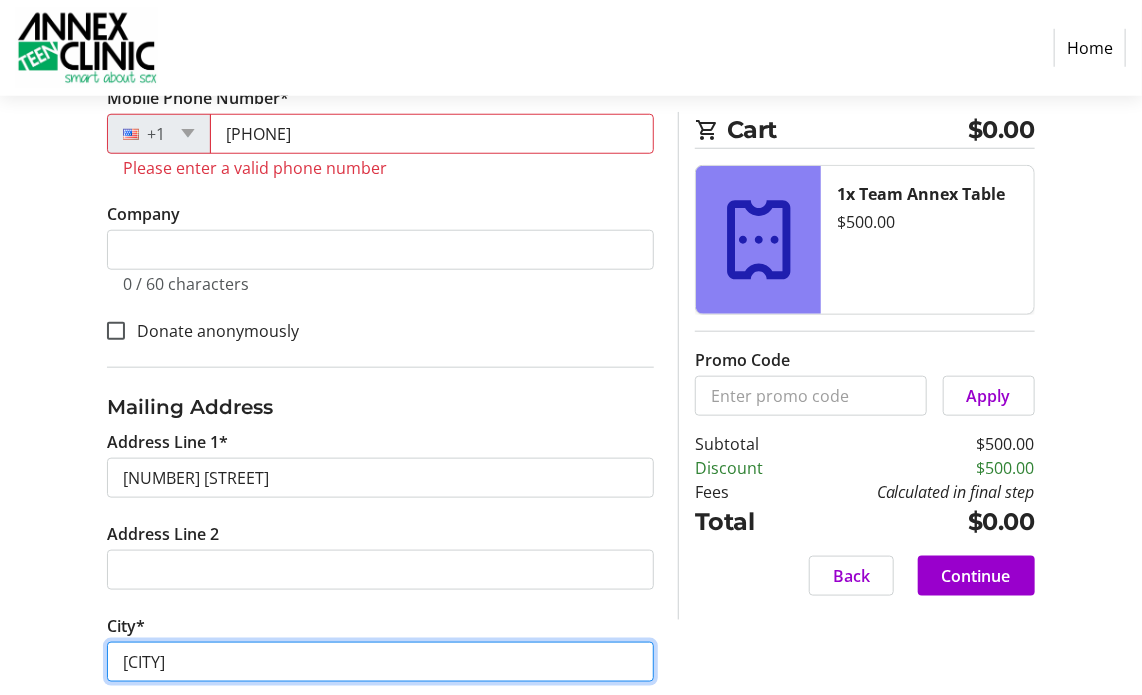 type on "[CITY]" 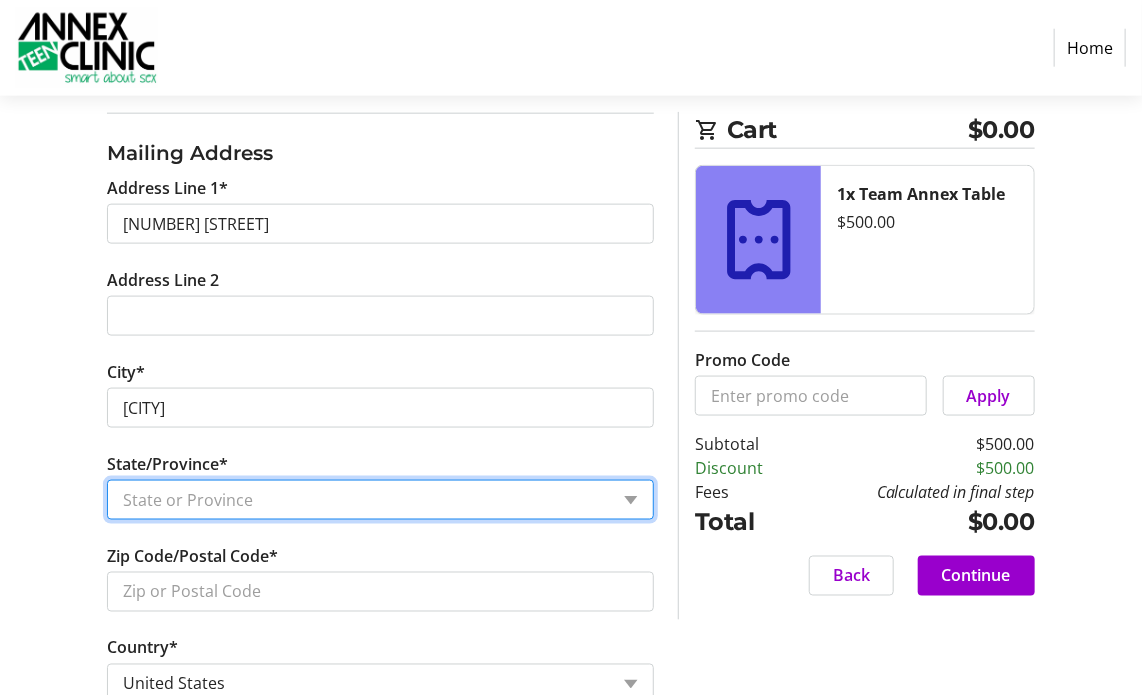 scroll, scrollTop: 906, scrollLeft: 0, axis: vertical 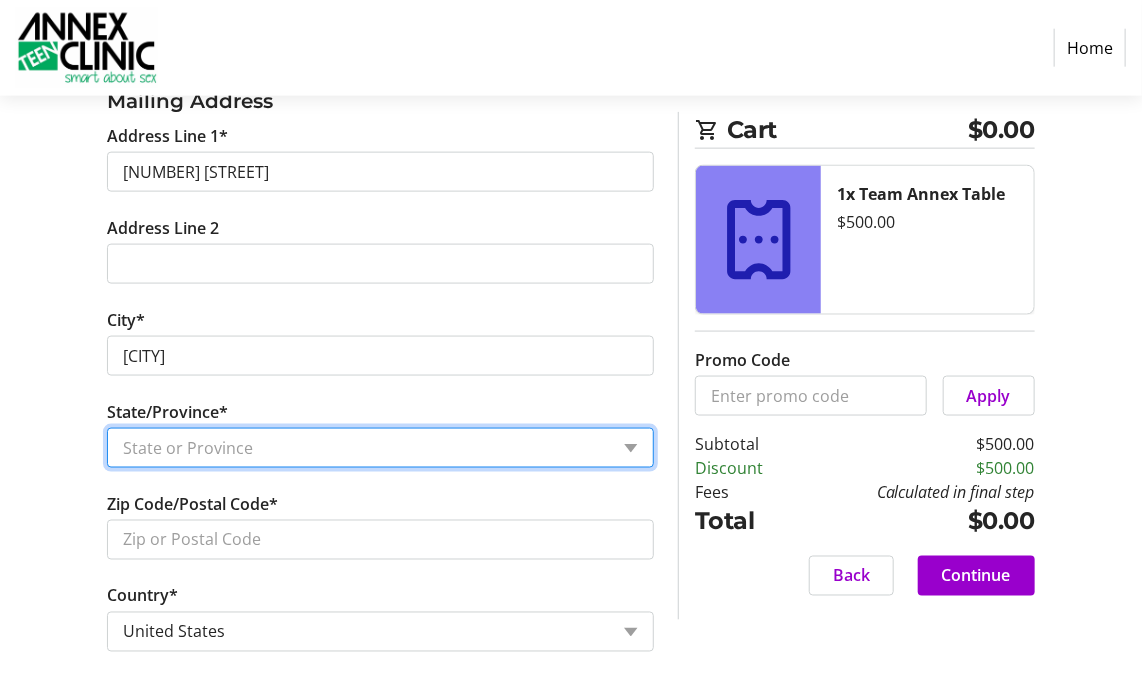 click on "State or Province  State or Province   District of Columbia   American Samoa   Guam   Northern Mariana Islands   Puerto Rico   United States Minor Outlying Islands   Virgin Islands, U.S.   Alabama   Alaska   Arizona   Arkansas   California   Colorado   Connecticut   Delaware   Florida   Georgia   Hawaii   Idaho   Illinois   Indiana   Iowa   Kansas   Kentucky   Louisiana   Maine   Maryland   Massachusetts   Michigan   Minnesota   Mississippi   Missouri   Montana   Nebraska   Nevada   New Hampshire   New Jersey   New Mexico   New York   North Carolina   North Dakota   Ohio   Oklahoma   Oregon   Pennsylvania   Rhode Island   South Carolina   South Dakota   Tennessee   Texas   Utah   Vermont   Virginia   Washington   West Virginia   Wisconsin   Wyoming" at bounding box center (380, 448) 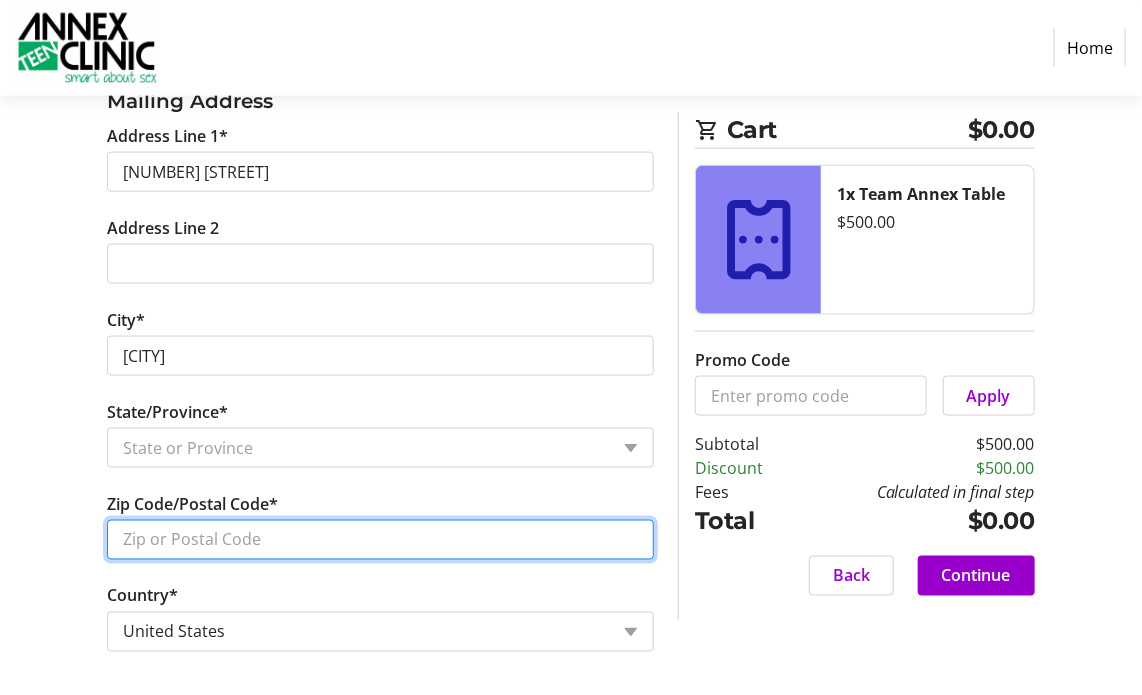 click on "Zip Code/Postal Code*" at bounding box center [380, 540] 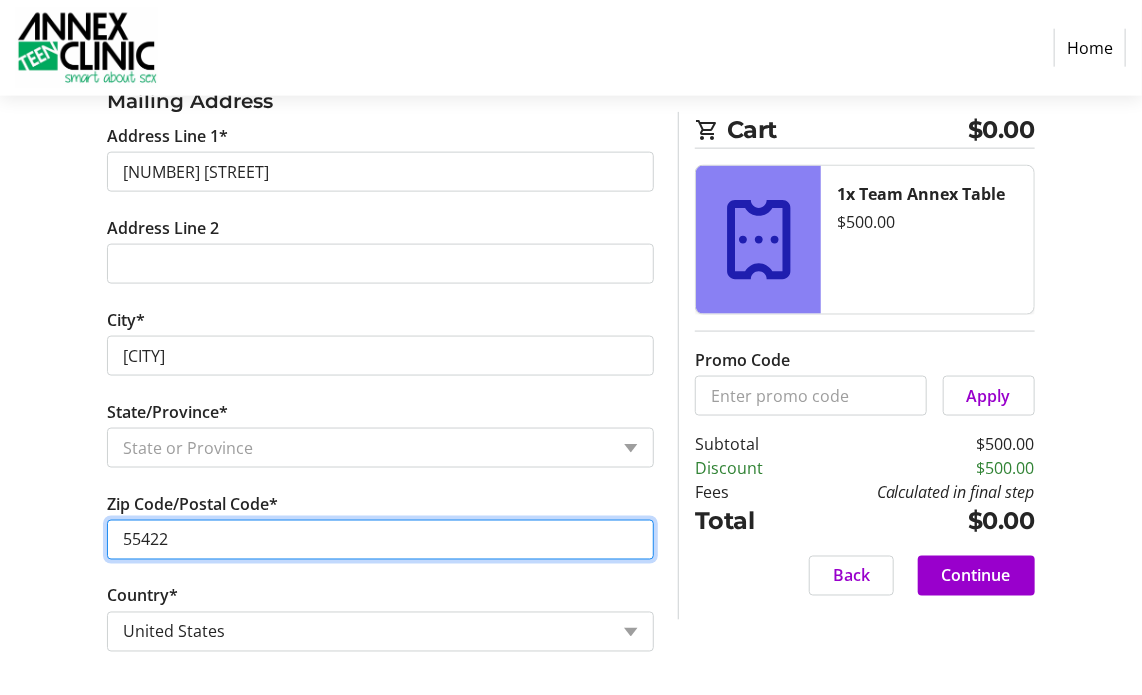 type on "55422" 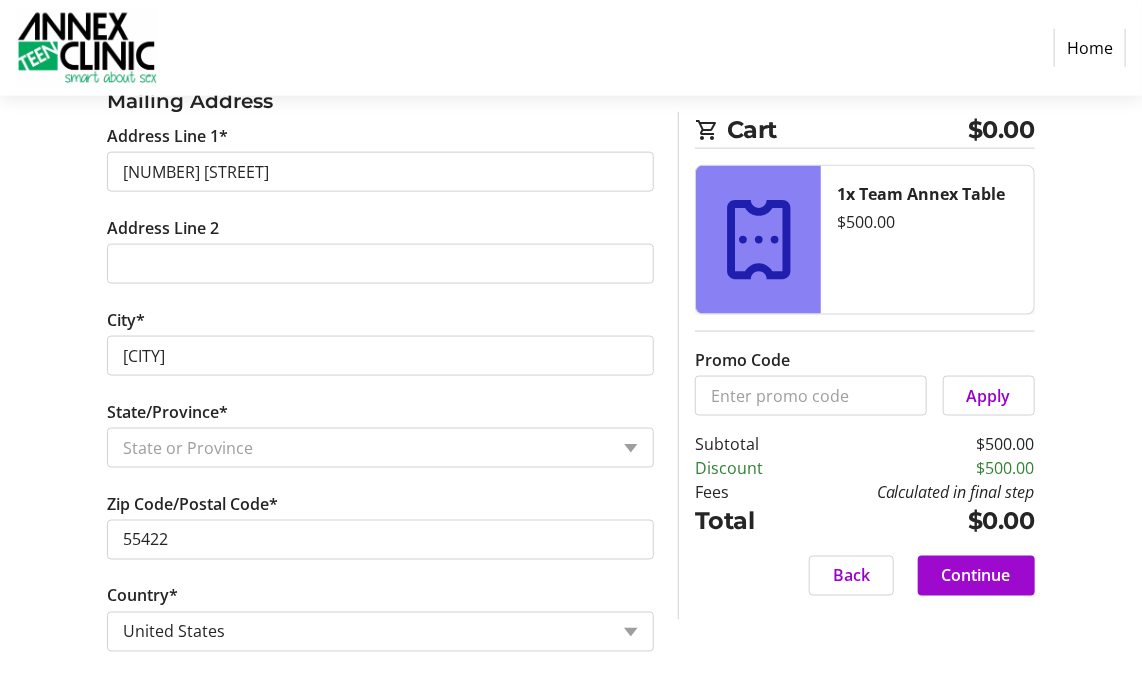 click on "Continue" 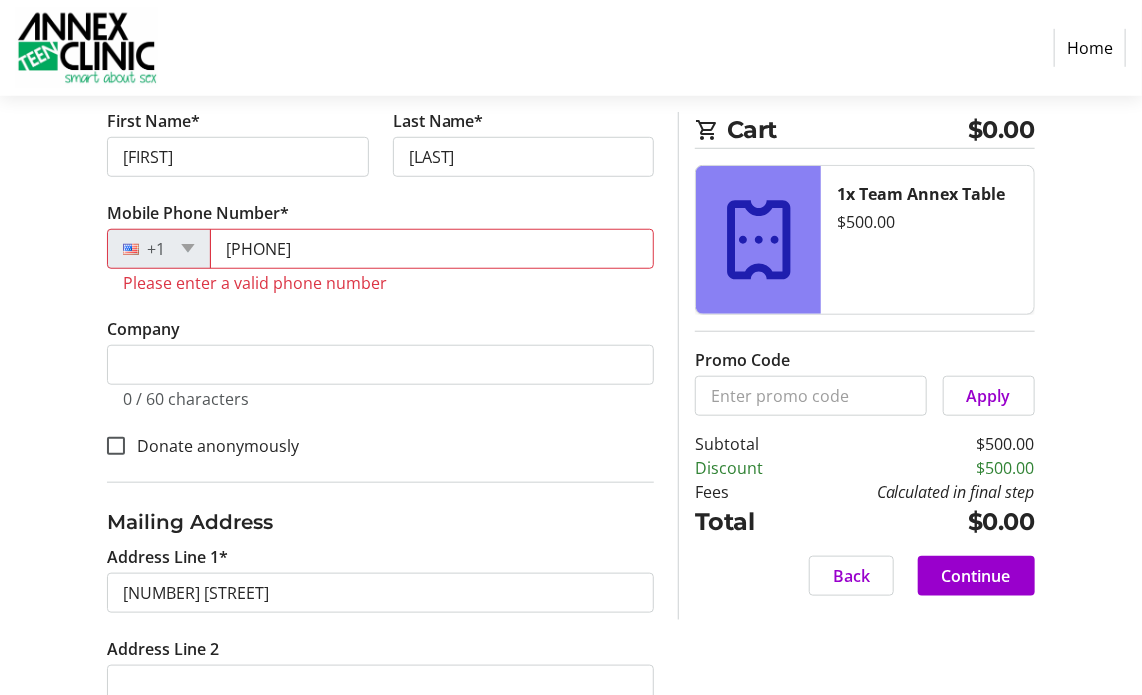 scroll, scrollTop: 456, scrollLeft: 0, axis: vertical 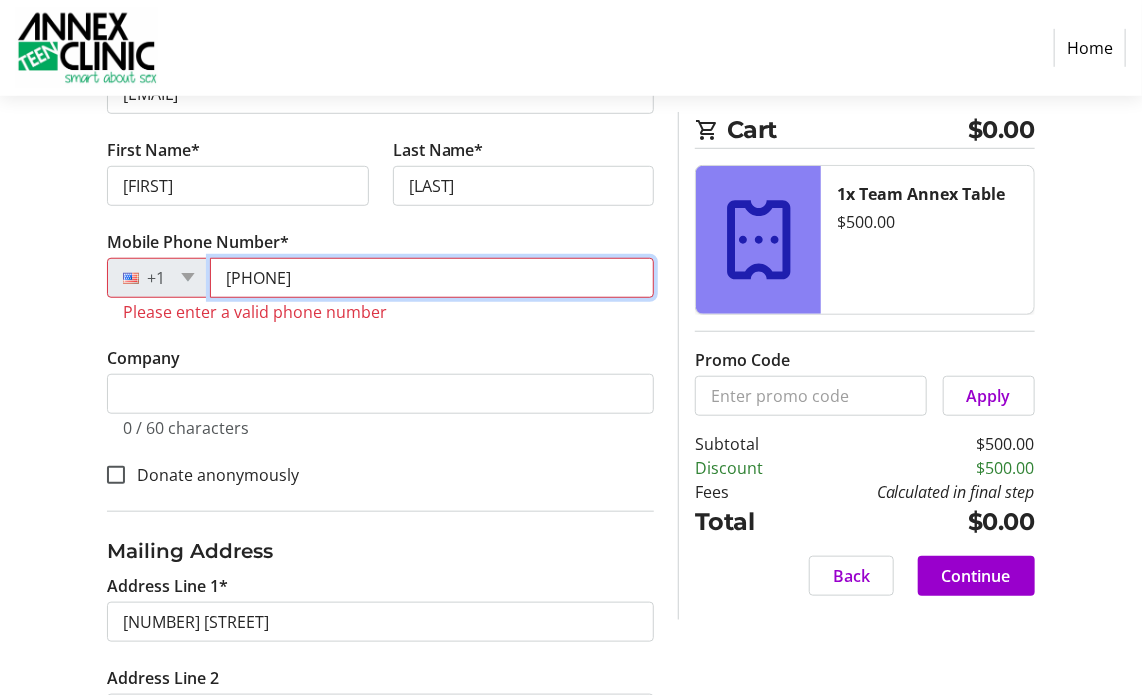 drag, startPoint x: 409, startPoint y: 271, endPoint x: 231, endPoint y: 276, distance: 178.0702 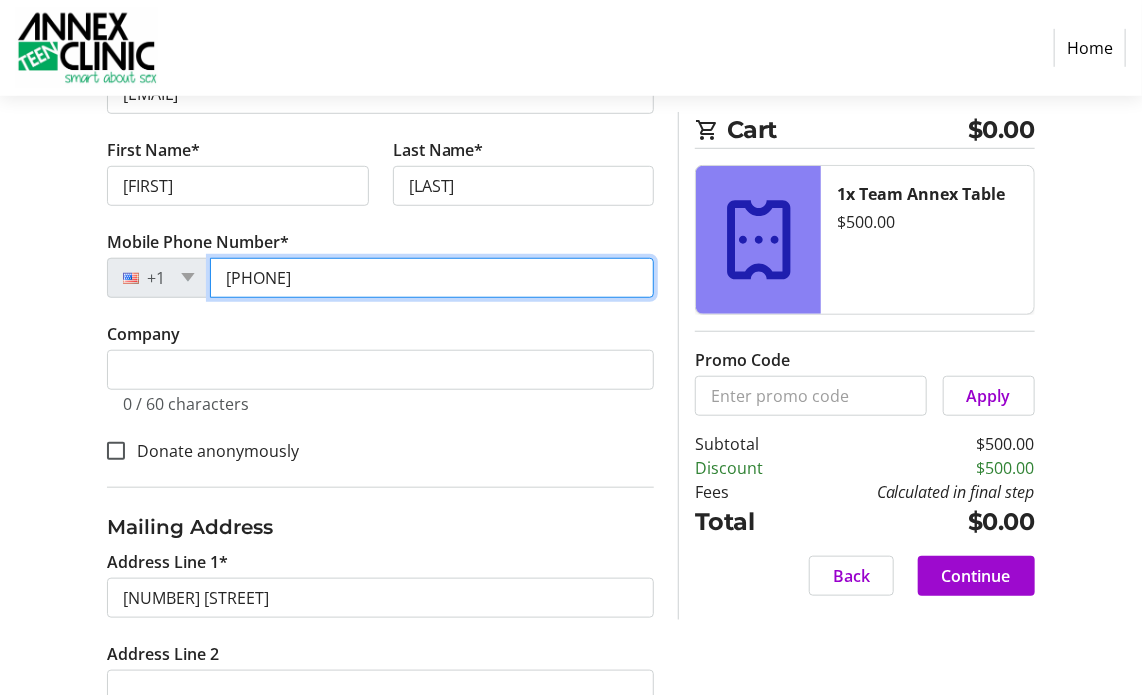 type on "[PHONE]" 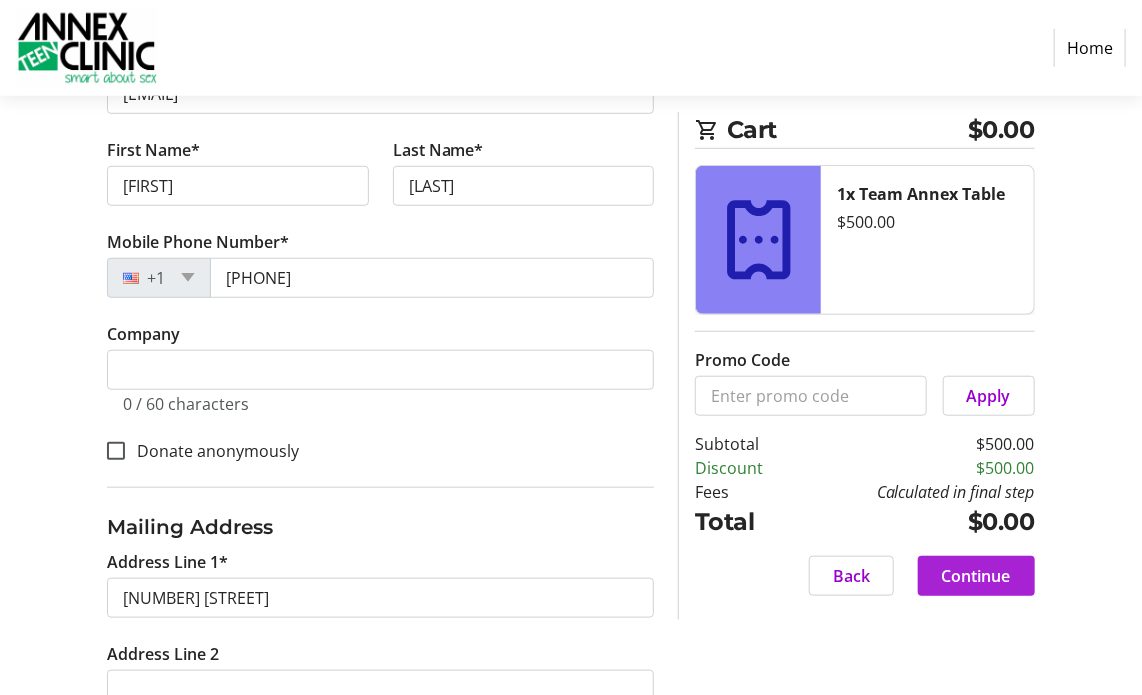 click on "Continue" 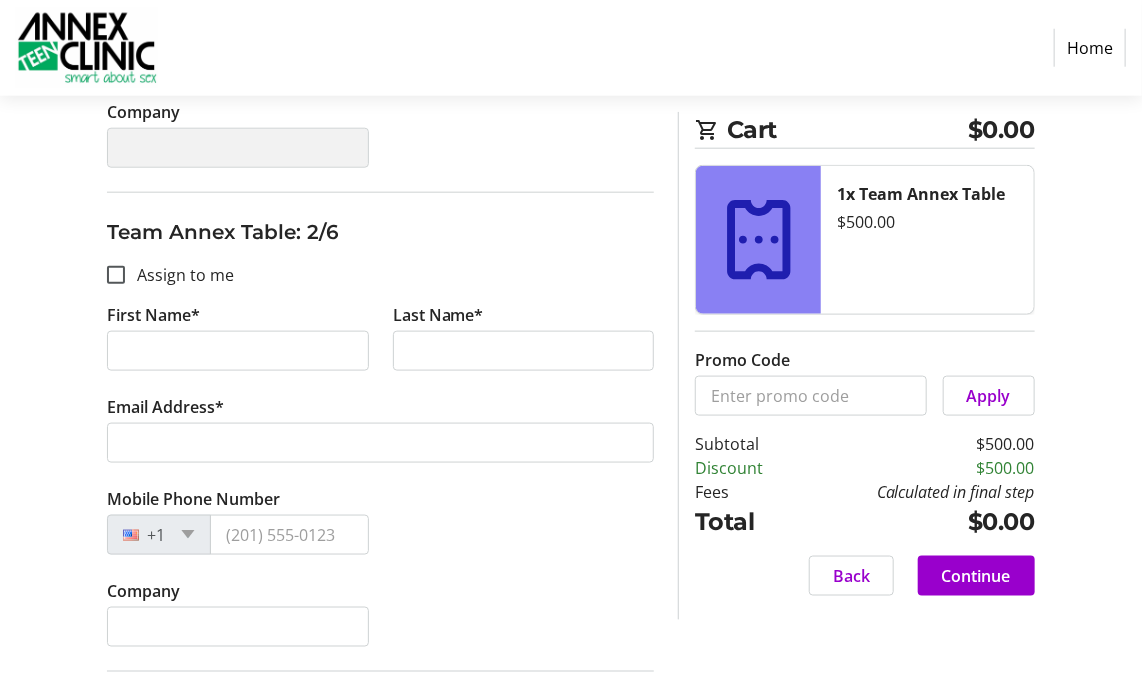 scroll, scrollTop: 800, scrollLeft: 0, axis: vertical 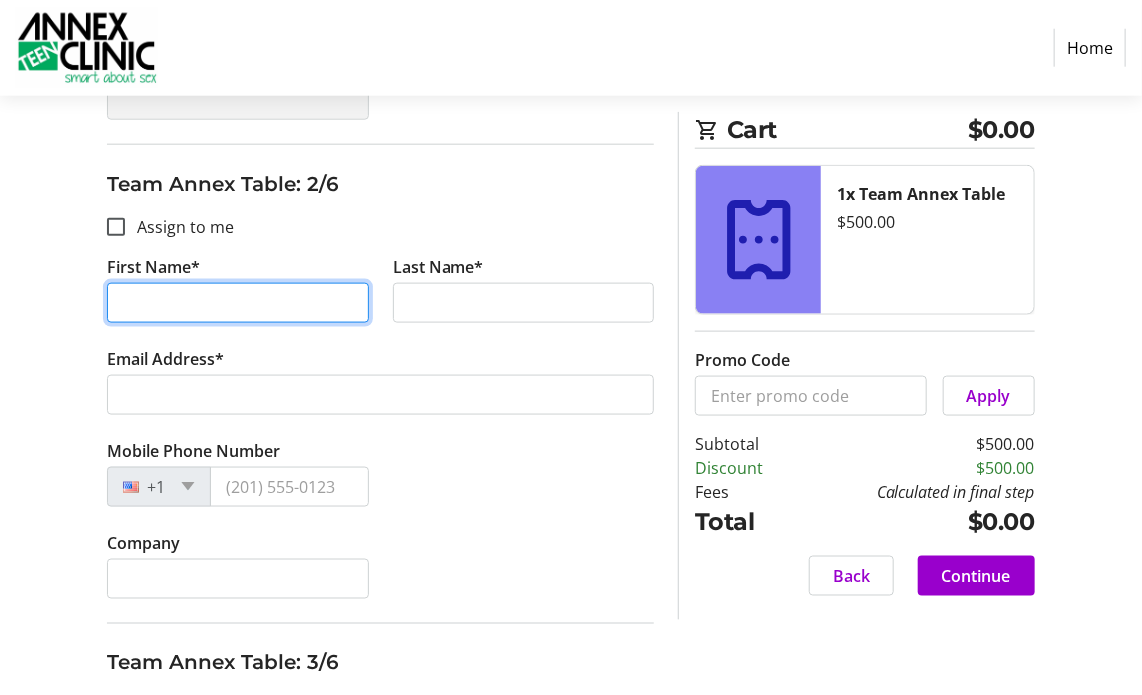 click on "First Name*" at bounding box center [238, 303] 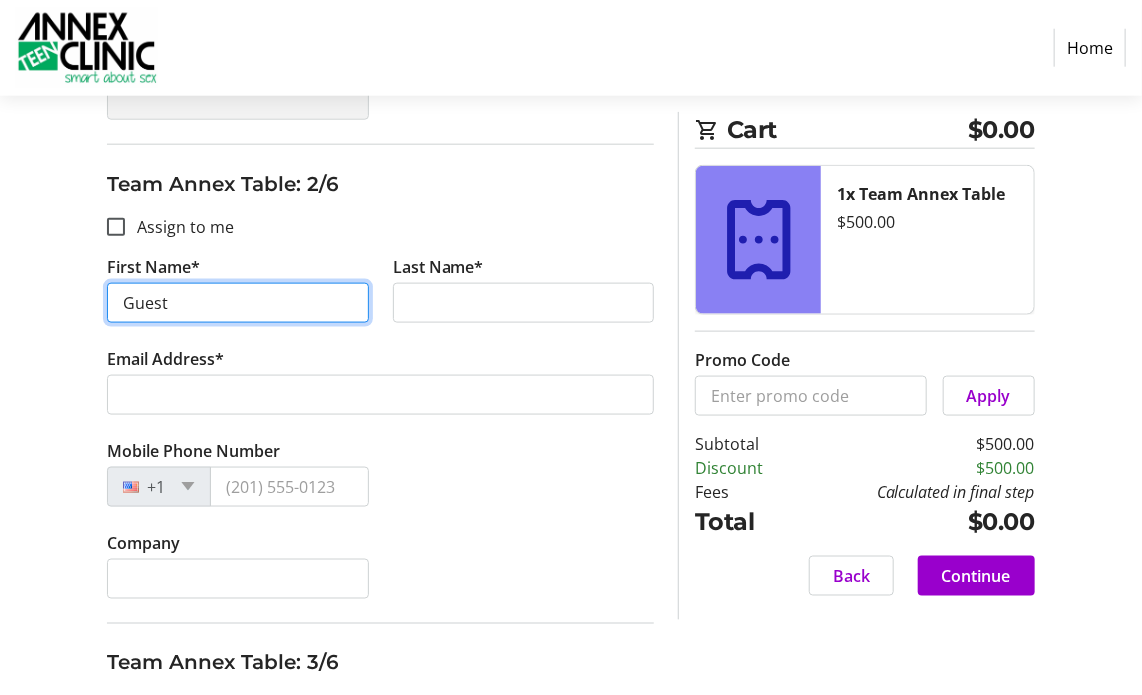 type on "Guest" 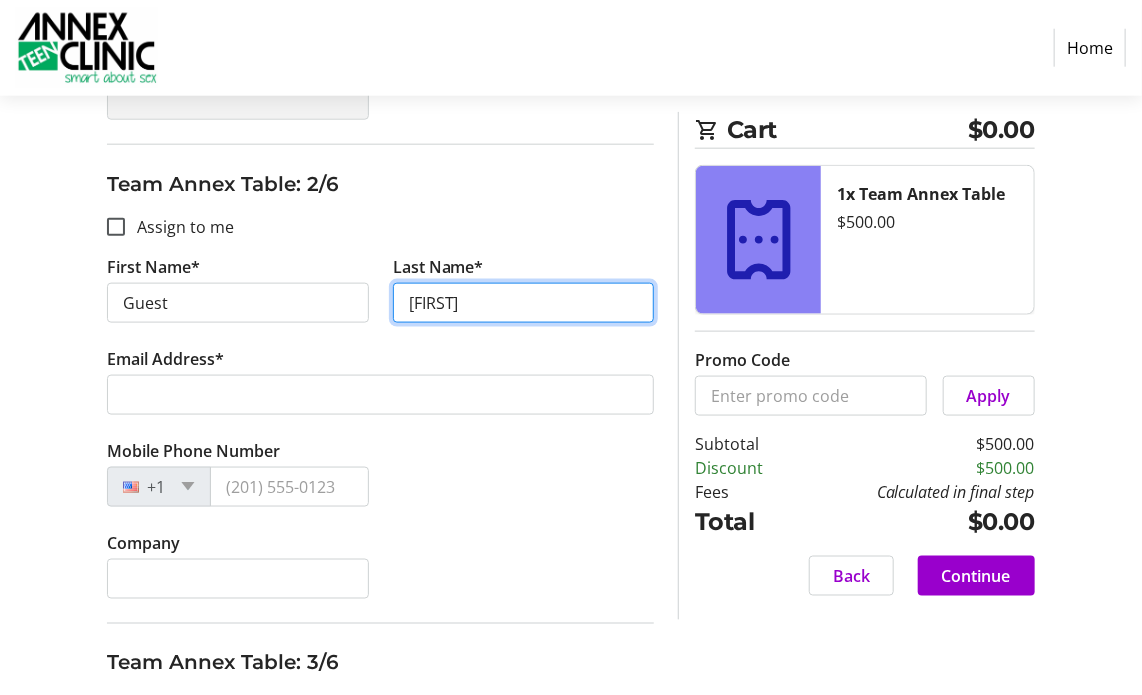 type on "[FIRST]" 